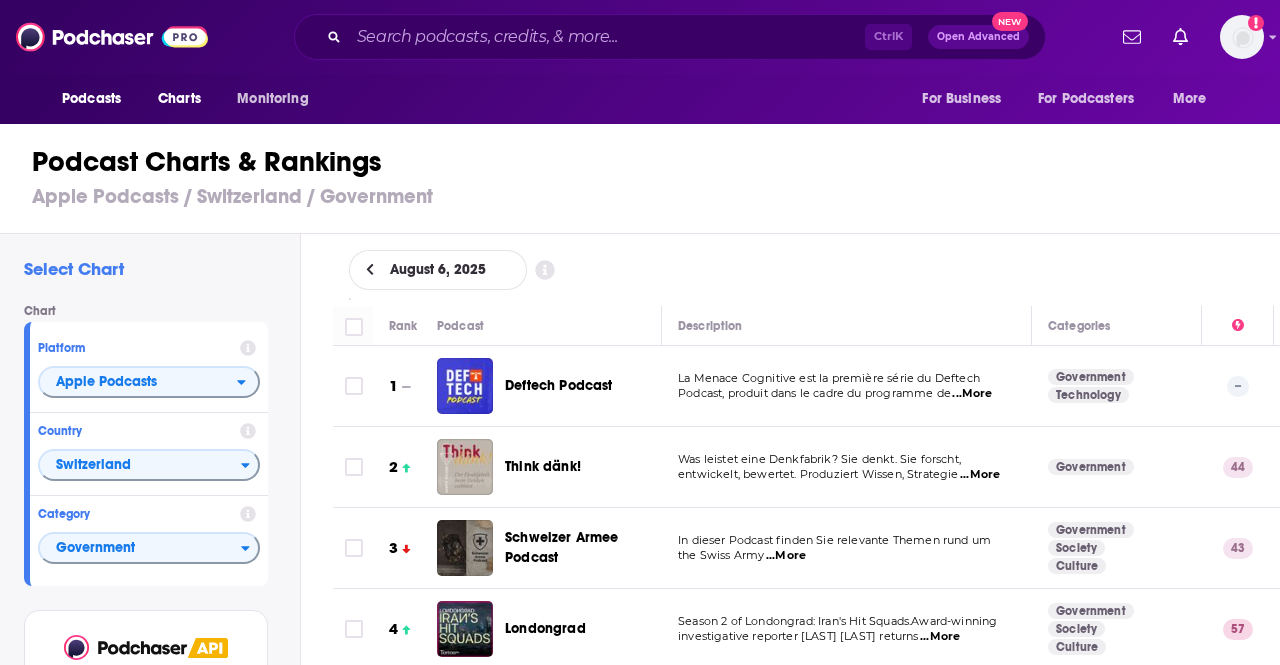 scroll, scrollTop: 0, scrollLeft: 0, axis: both 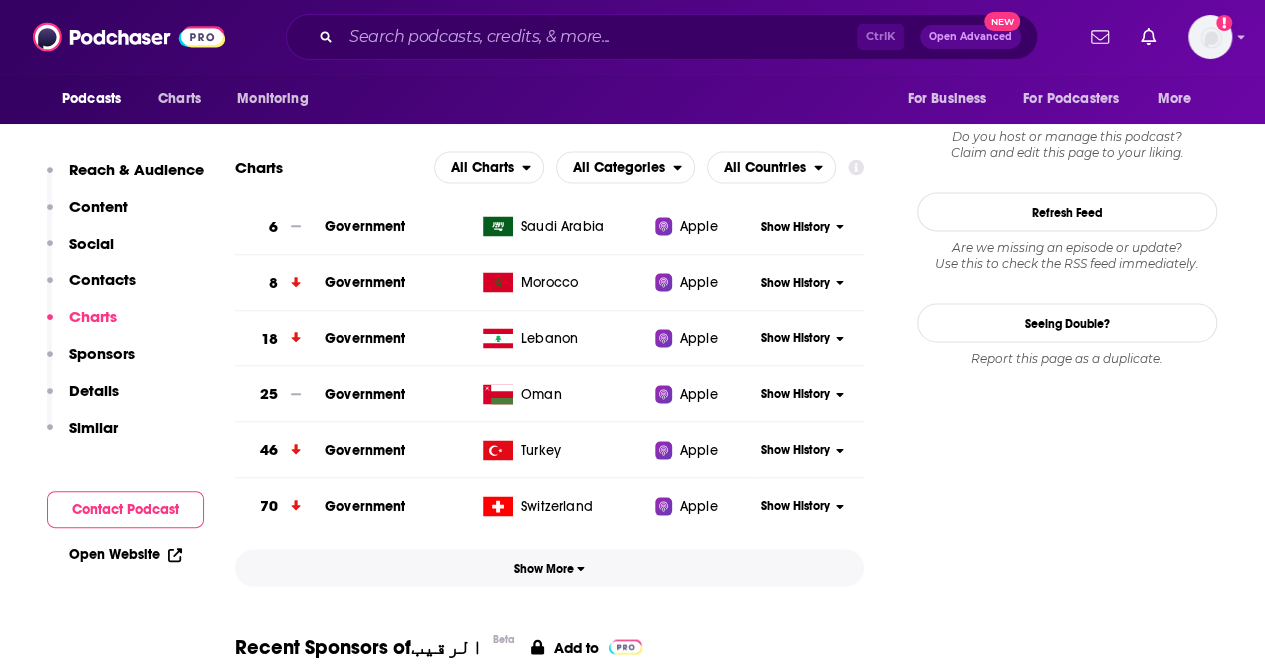 click on "Show More" at bounding box center (549, 567) 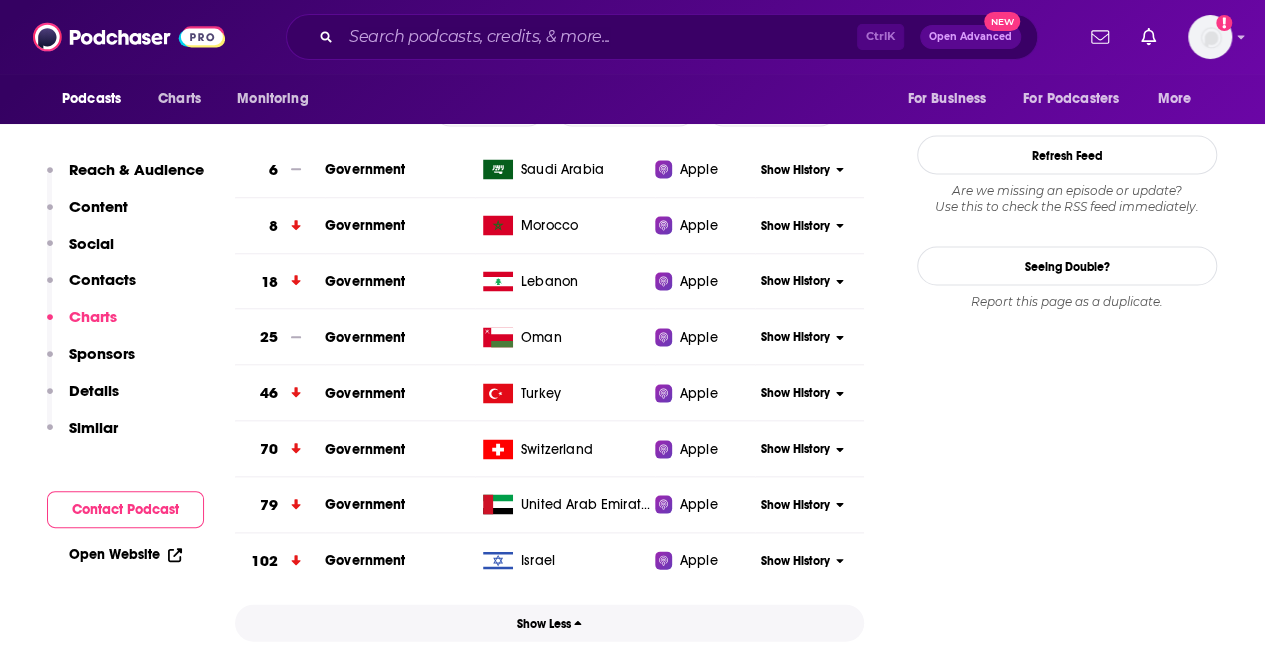 scroll, scrollTop: 1900, scrollLeft: 0, axis: vertical 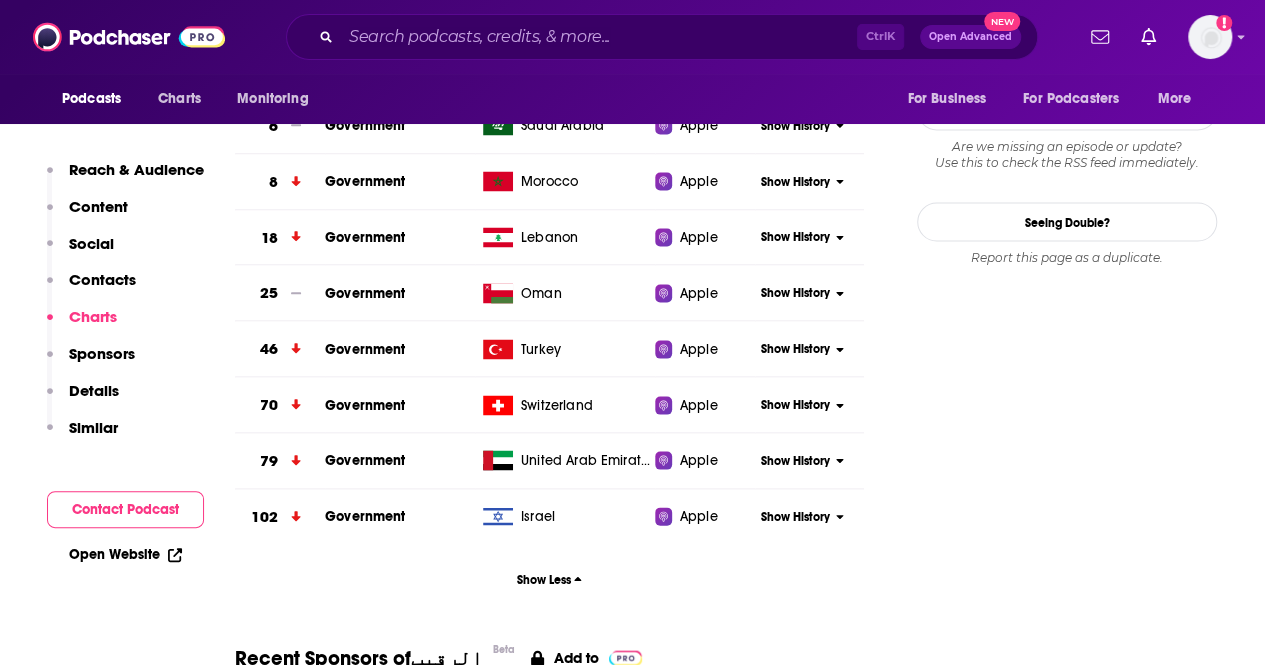 click on "Israel" at bounding box center [538, 517] 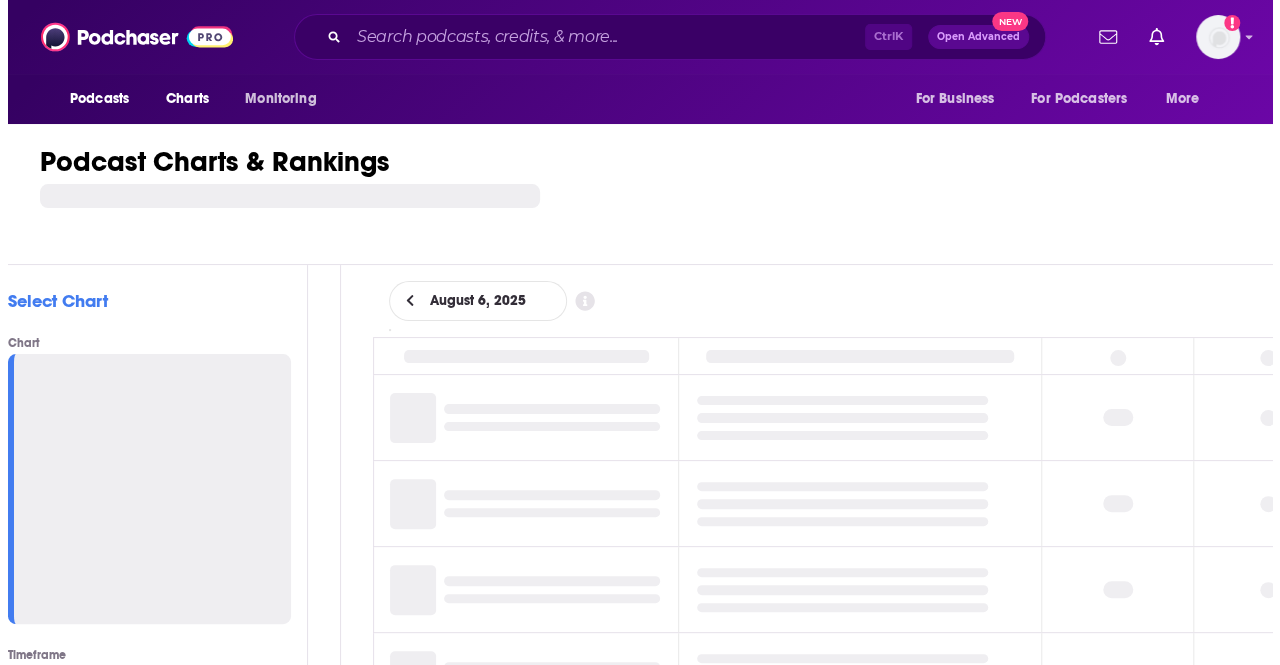 scroll, scrollTop: 0, scrollLeft: 0, axis: both 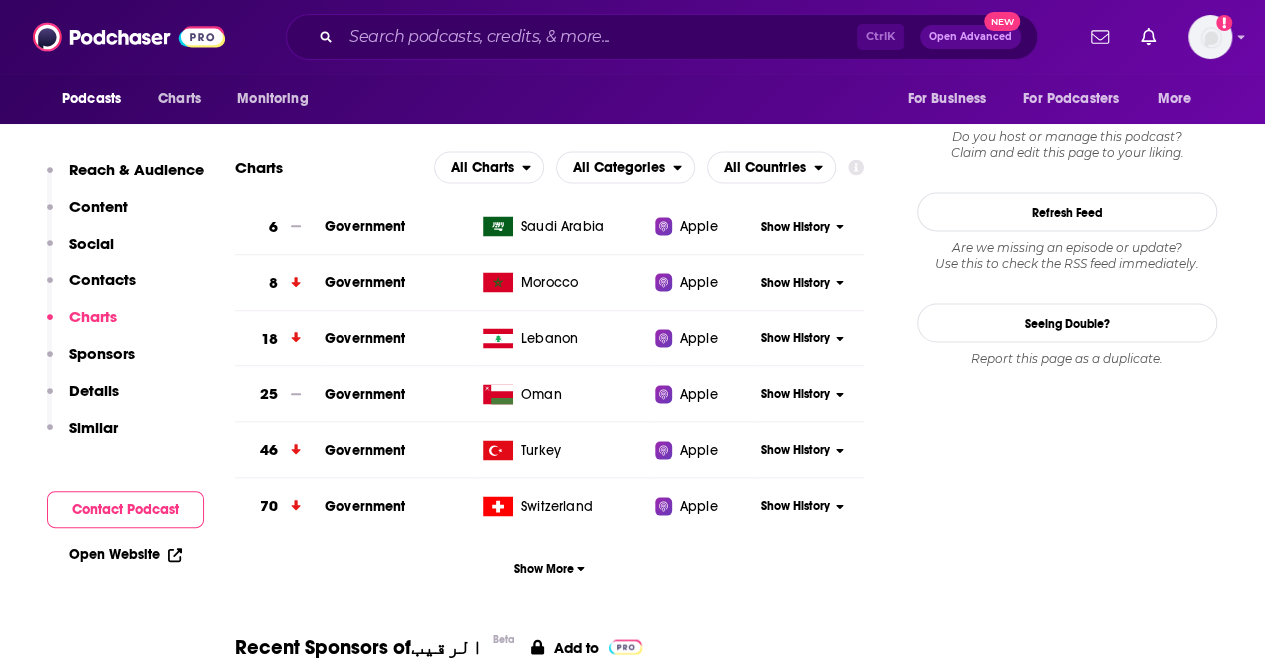 click on "Lebanon" at bounding box center (549, 338) 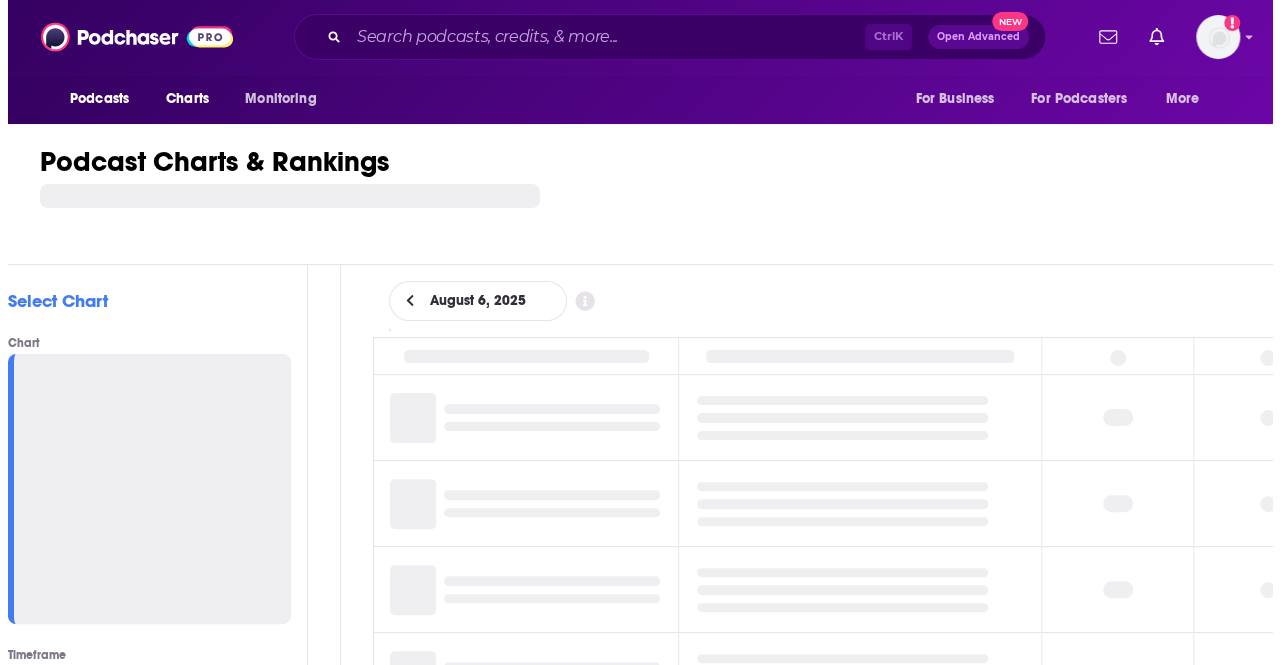 scroll, scrollTop: 0, scrollLeft: 0, axis: both 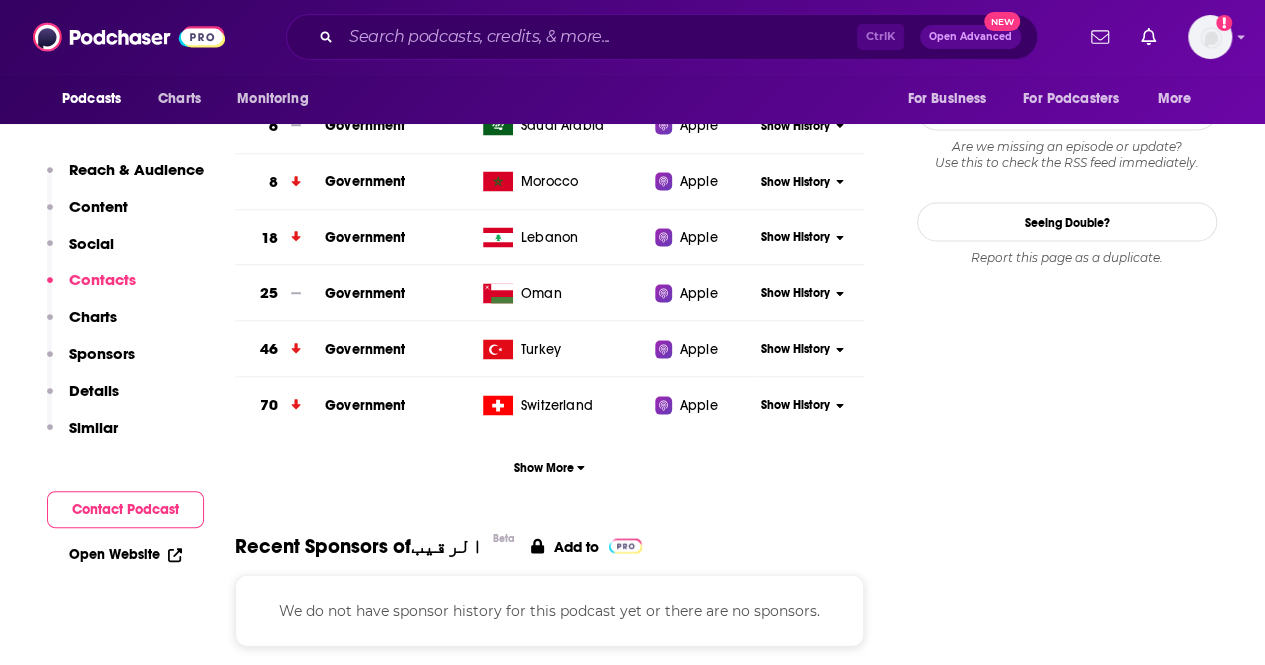click on "Oman" at bounding box center (565, 294) 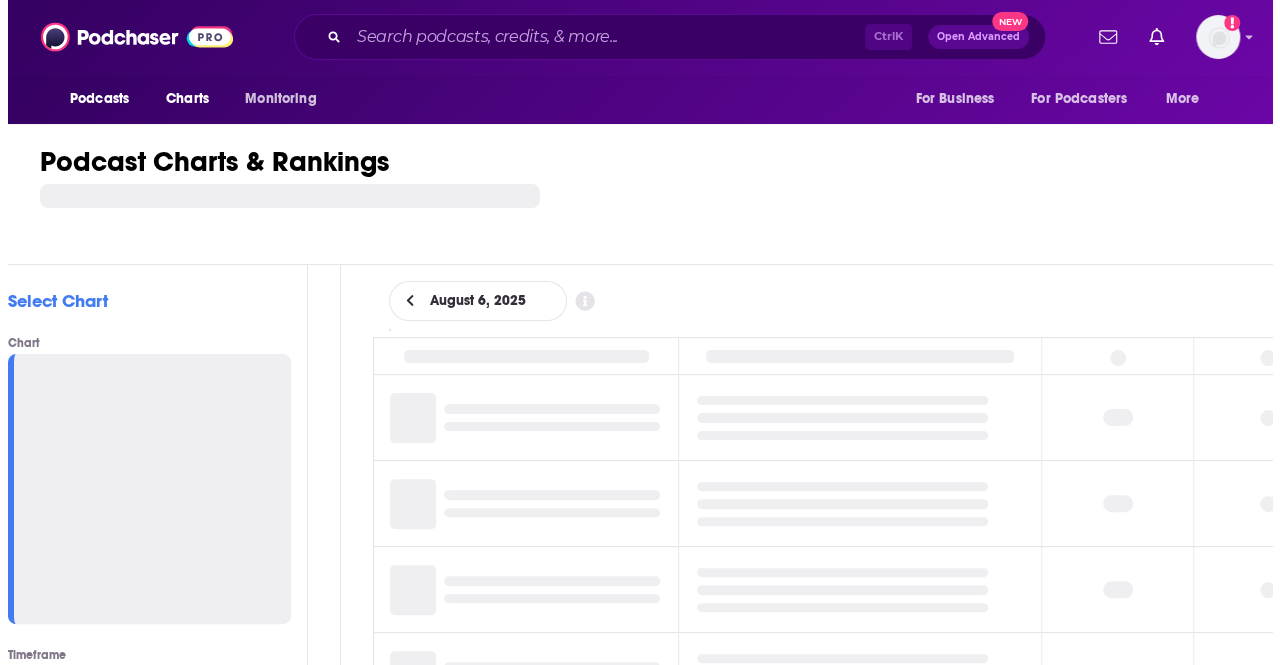 scroll, scrollTop: 0, scrollLeft: 0, axis: both 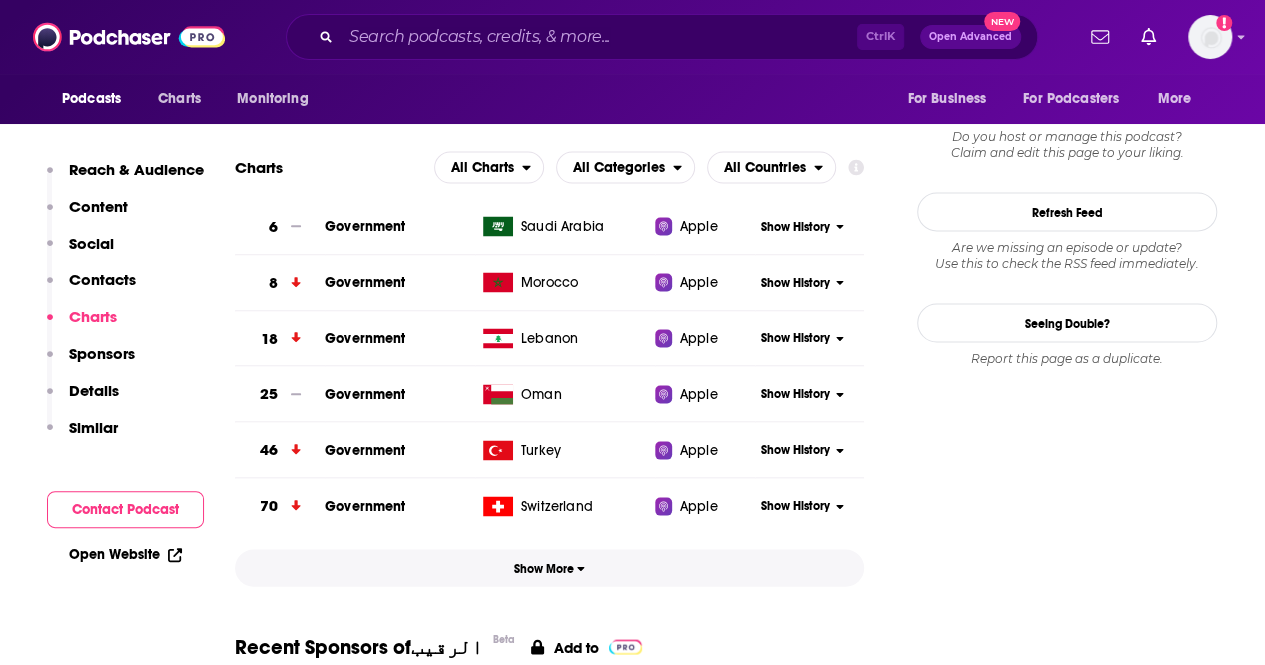 click on "Show More" at bounding box center [549, 568] 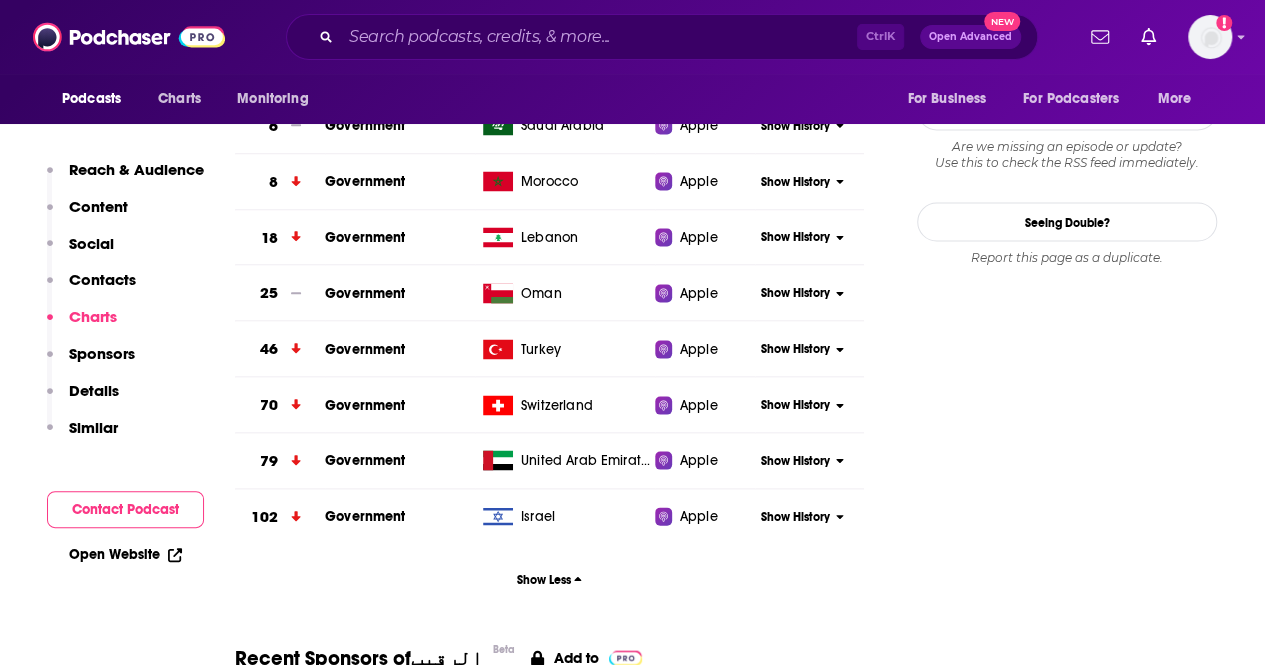 scroll, scrollTop: 1800, scrollLeft: 0, axis: vertical 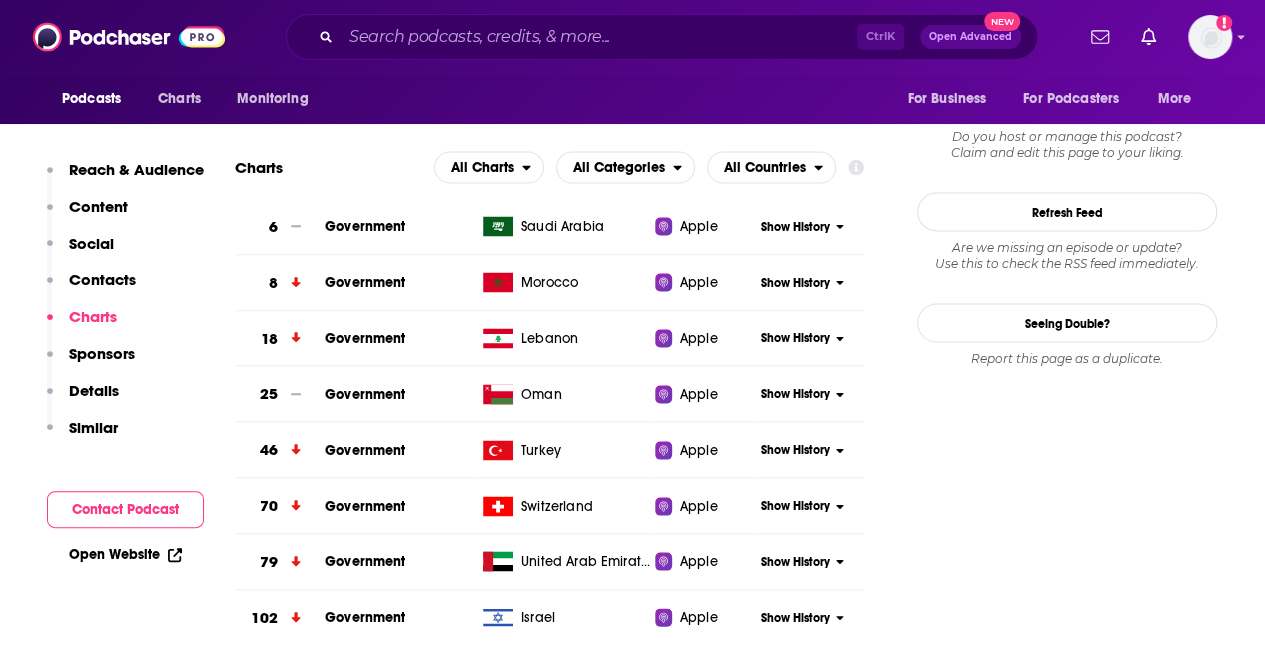 click on "Show History" at bounding box center (802, 393) 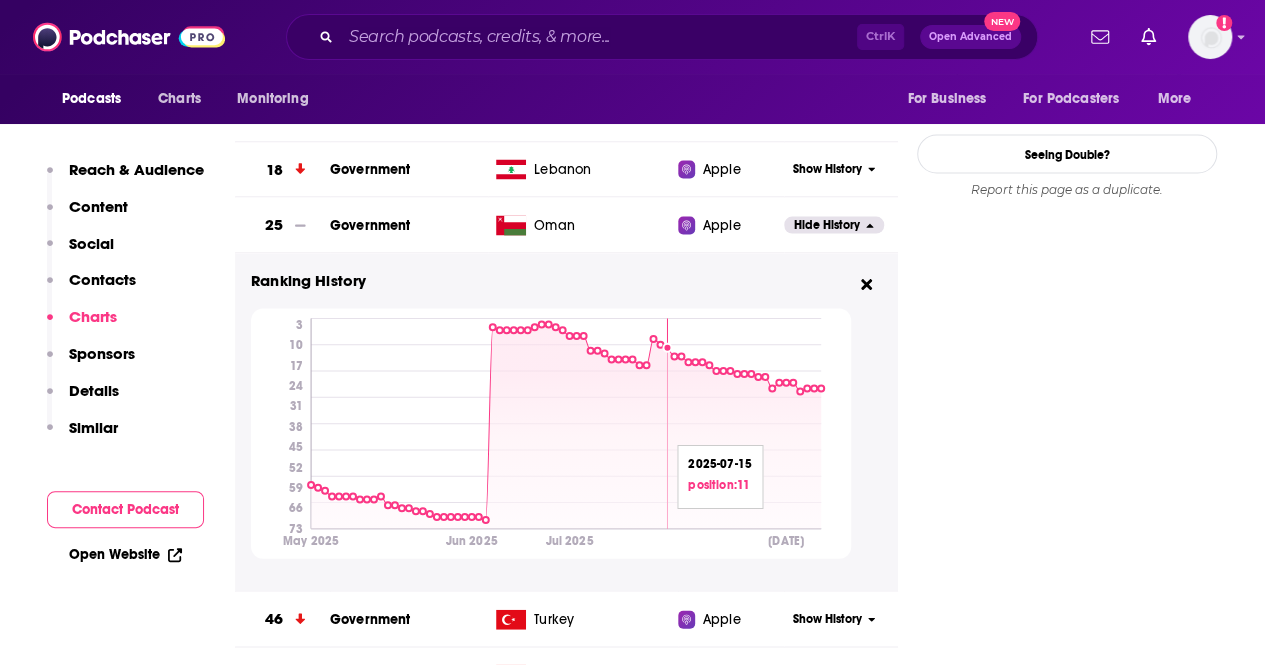 scroll, scrollTop: 2000, scrollLeft: 0, axis: vertical 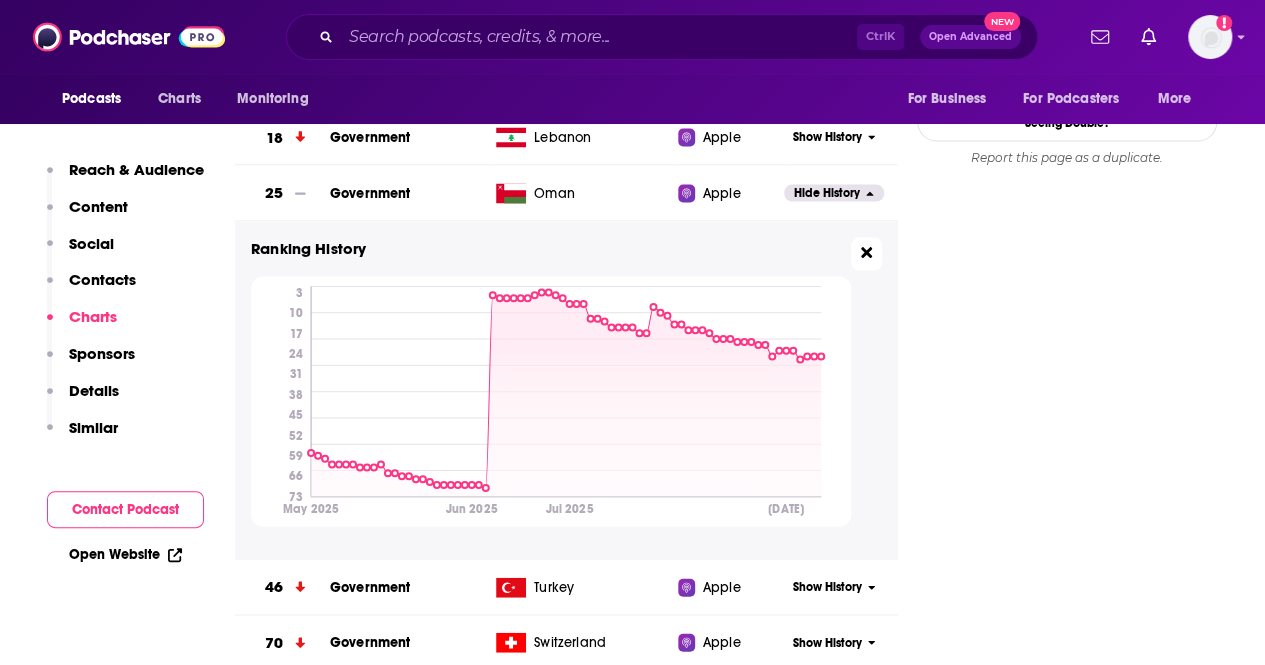click at bounding box center (866, 254) 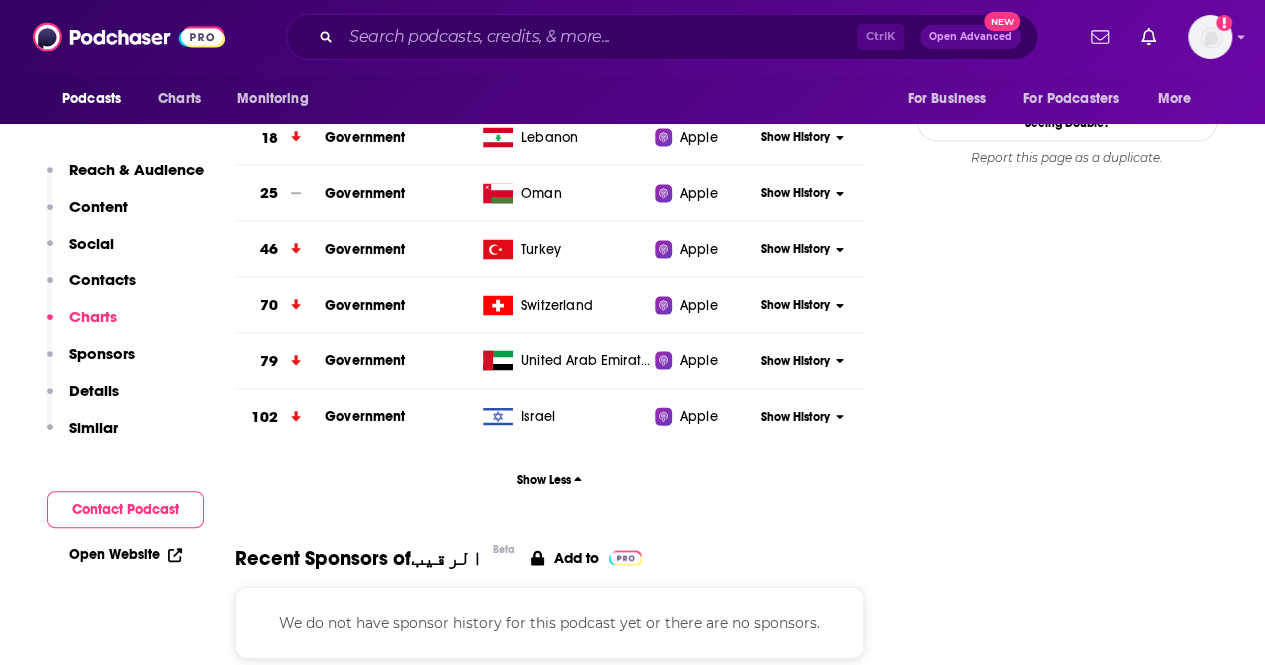 click on "Show History" at bounding box center (795, 361) 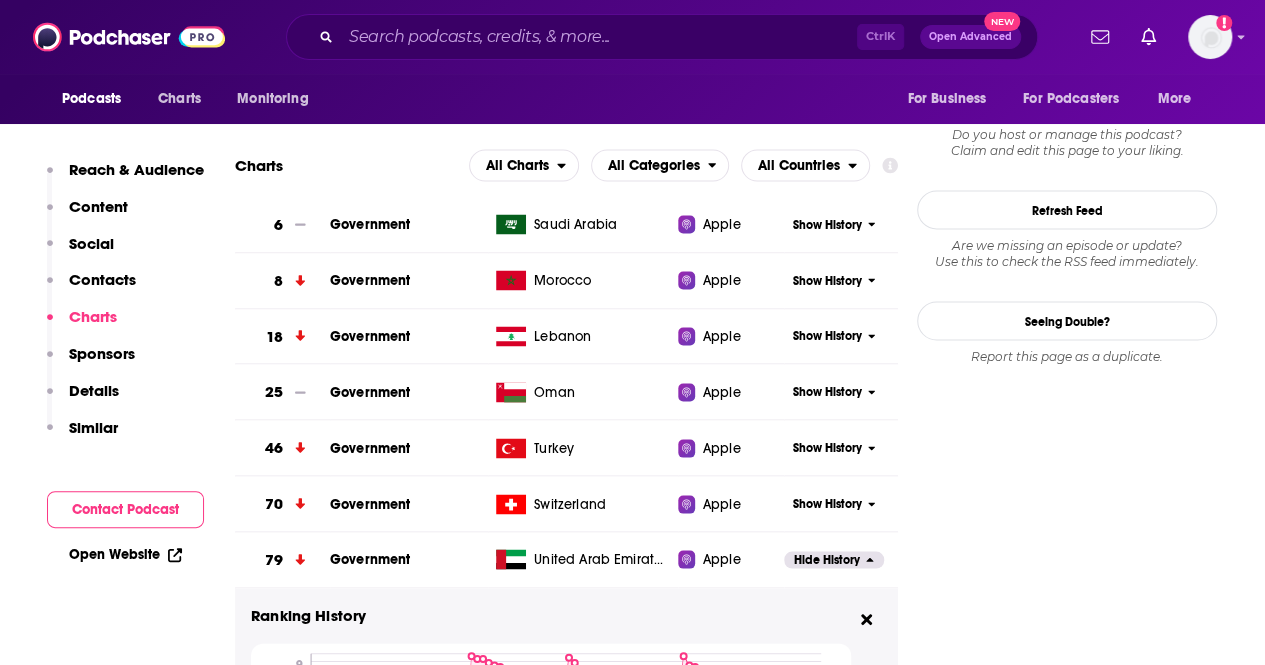 scroll, scrollTop: 1800, scrollLeft: 0, axis: vertical 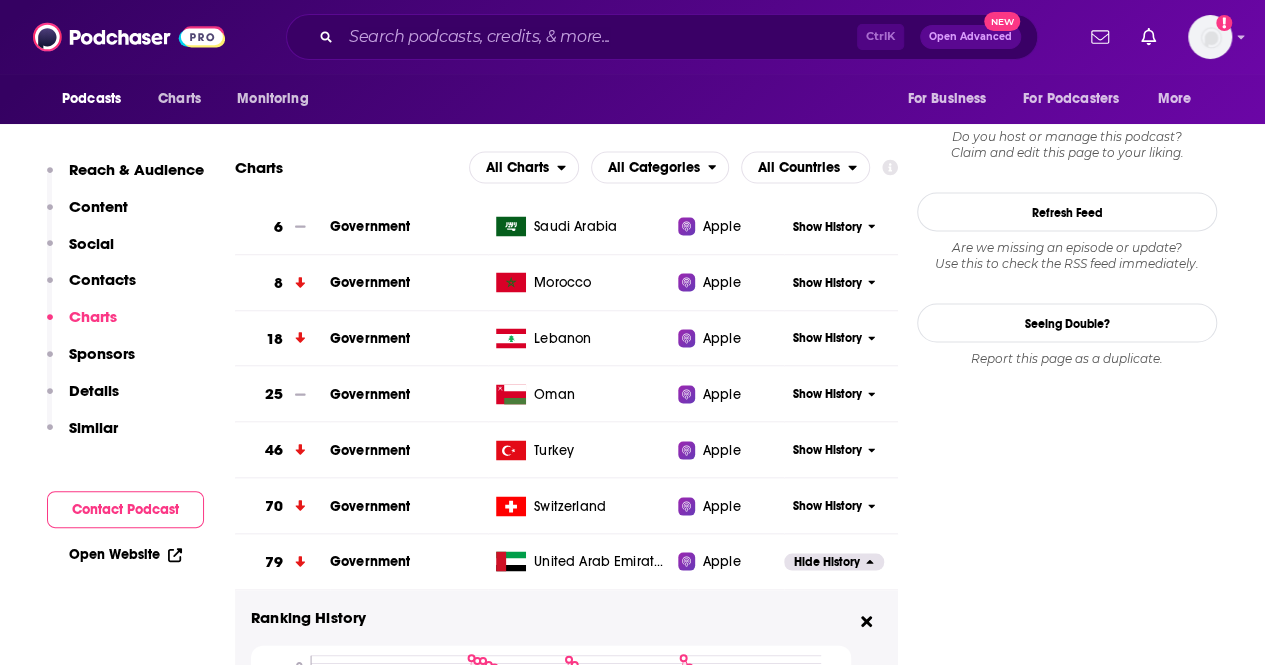 click on "Saudi Arabia" at bounding box center (575, 226) 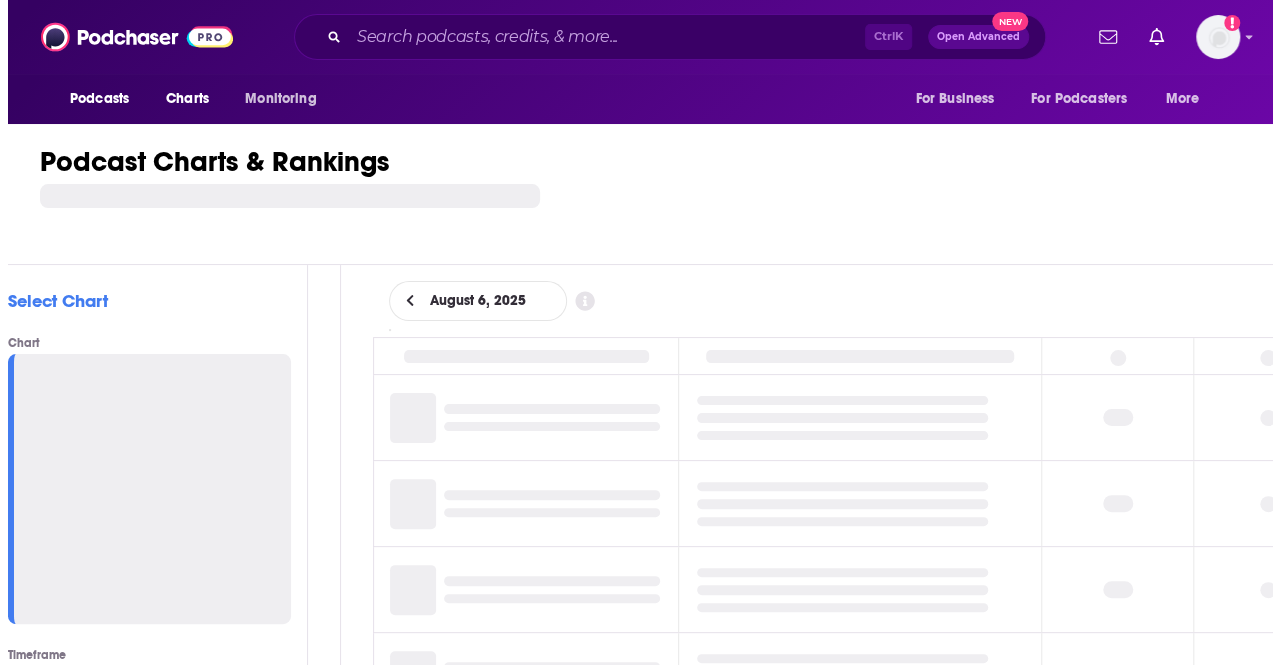 scroll, scrollTop: 0, scrollLeft: 0, axis: both 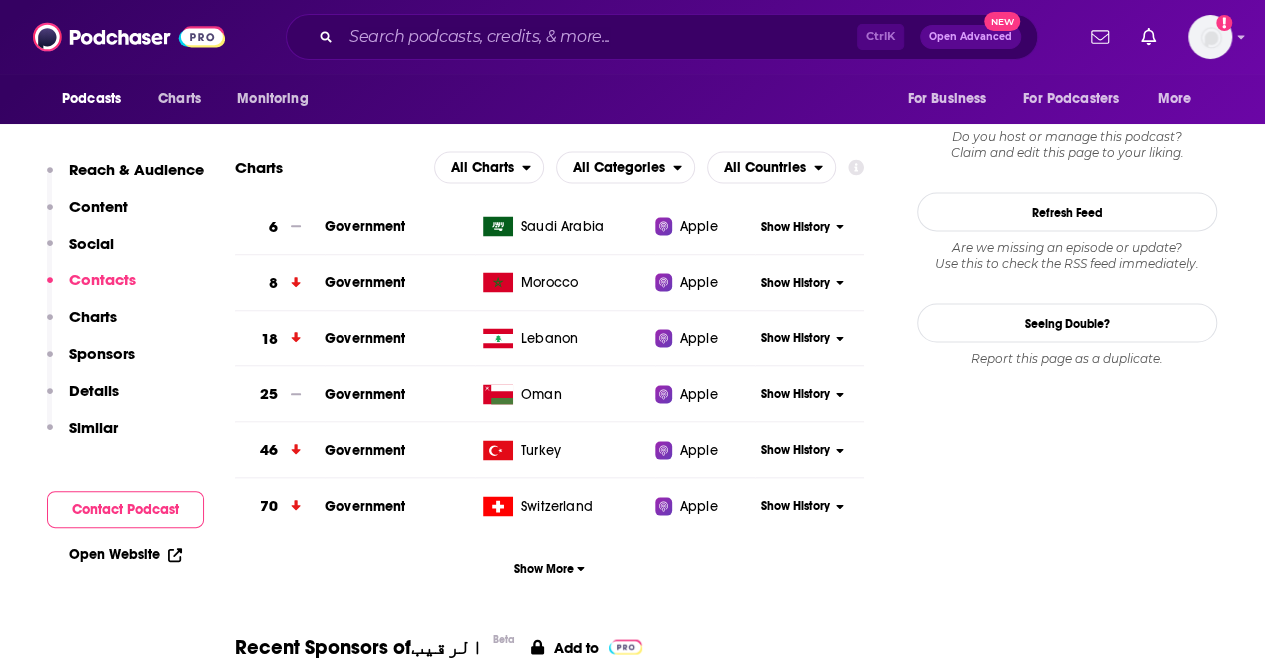 click on "Oman" at bounding box center (541, 394) 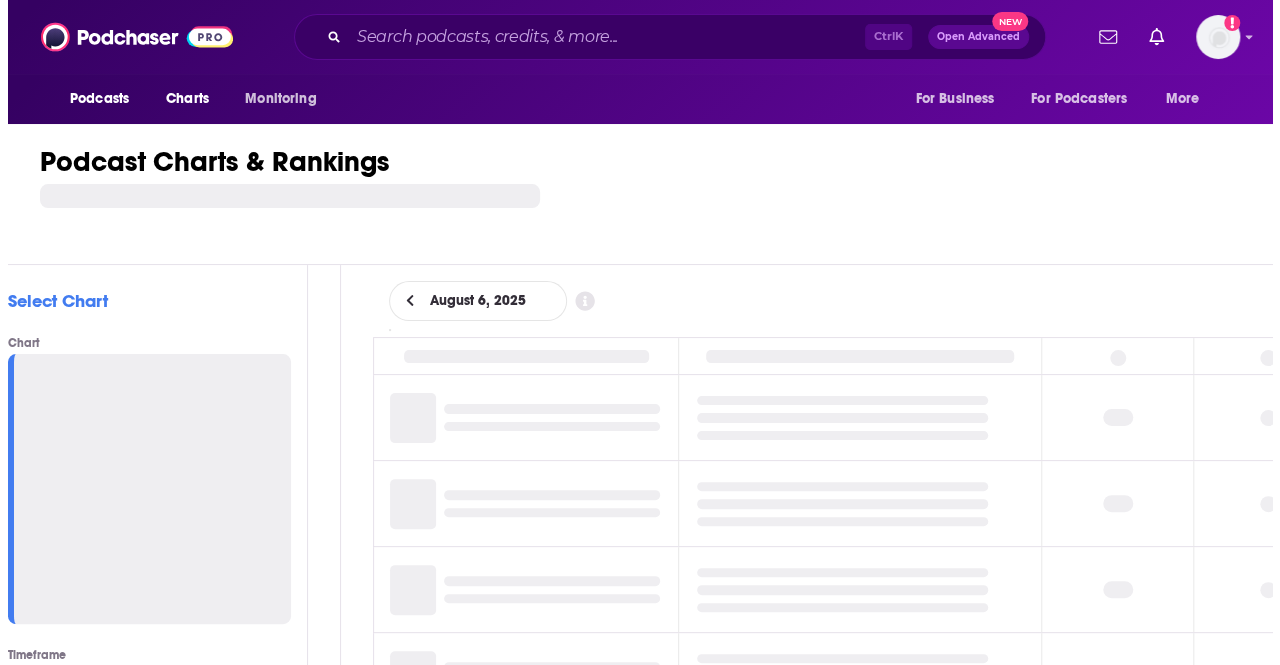 scroll, scrollTop: 0, scrollLeft: 0, axis: both 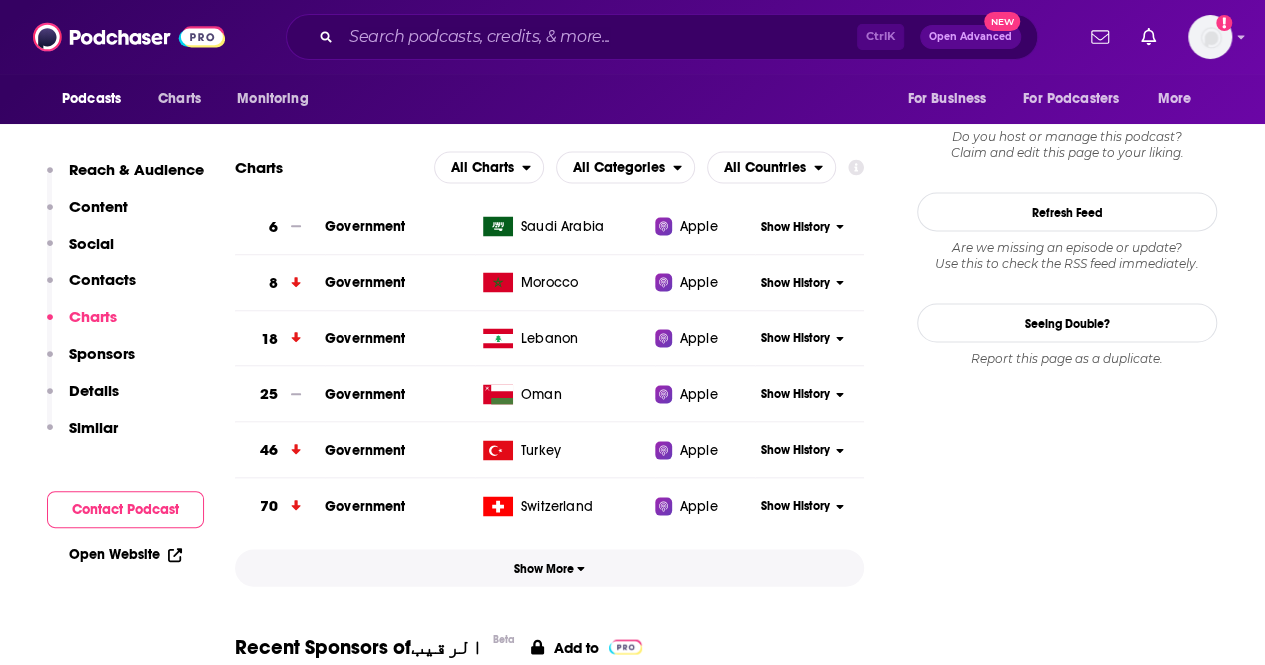 click on "Show More" at bounding box center (549, 568) 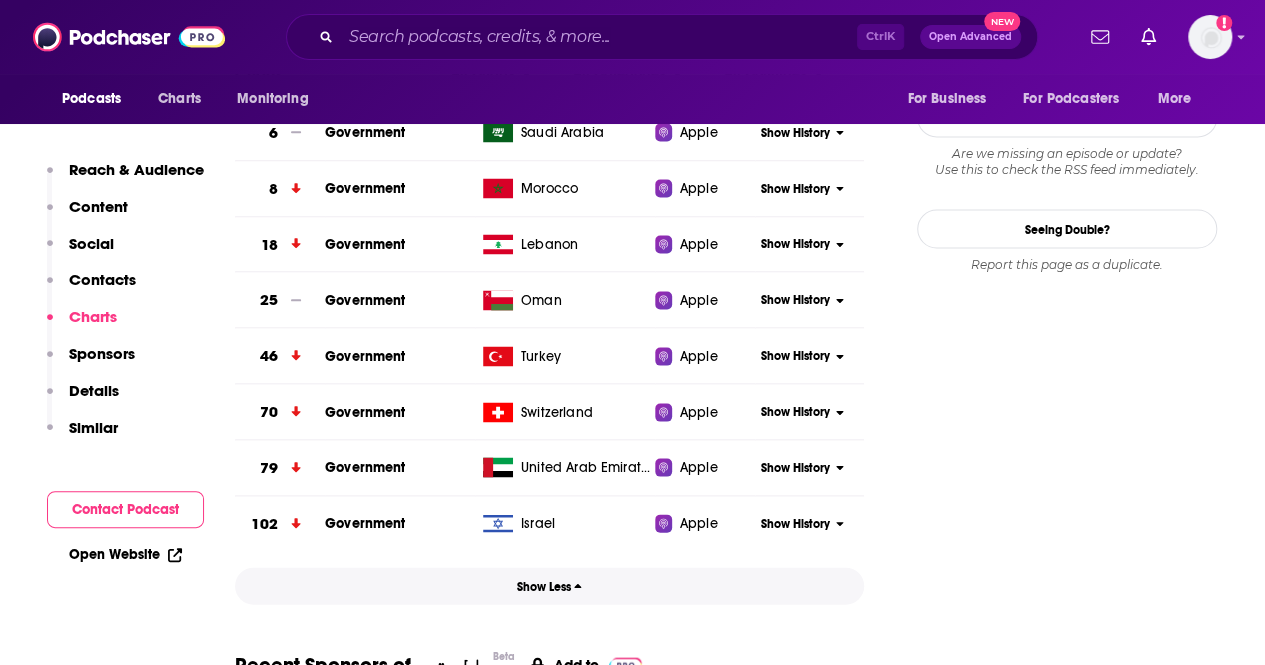 scroll, scrollTop: 2000, scrollLeft: 0, axis: vertical 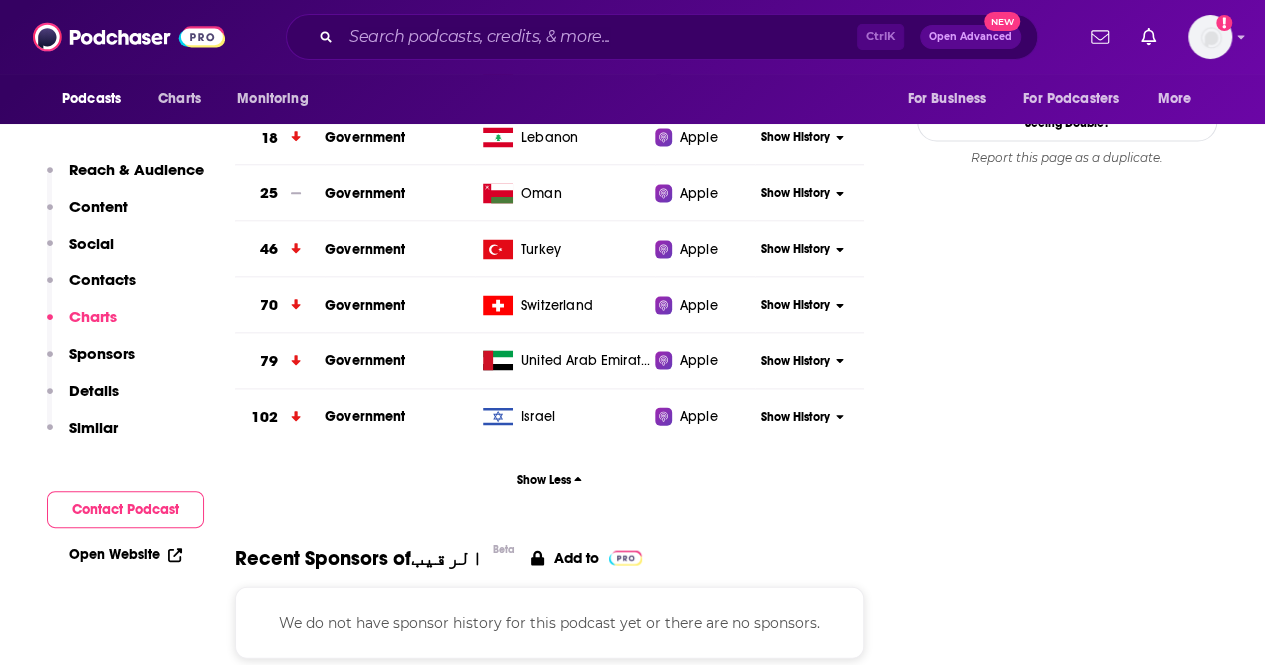 click on "United Arab Emirates" at bounding box center [586, 361] 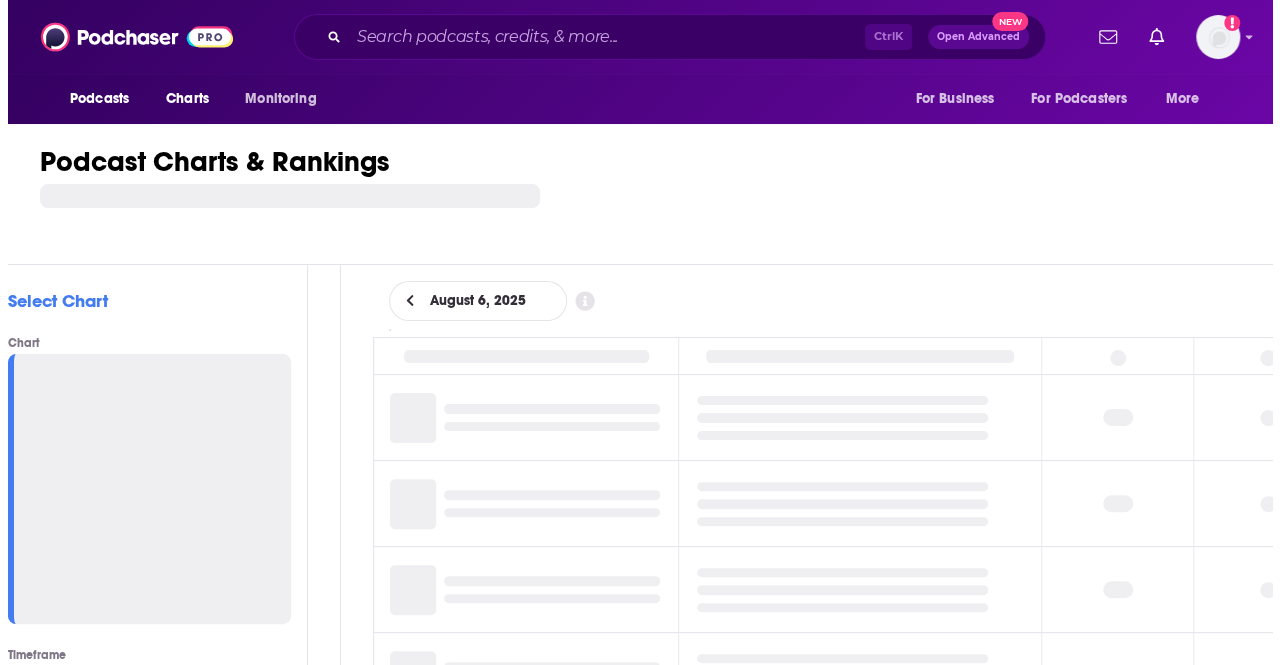 scroll, scrollTop: 0, scrollLeft: 0, axis: both 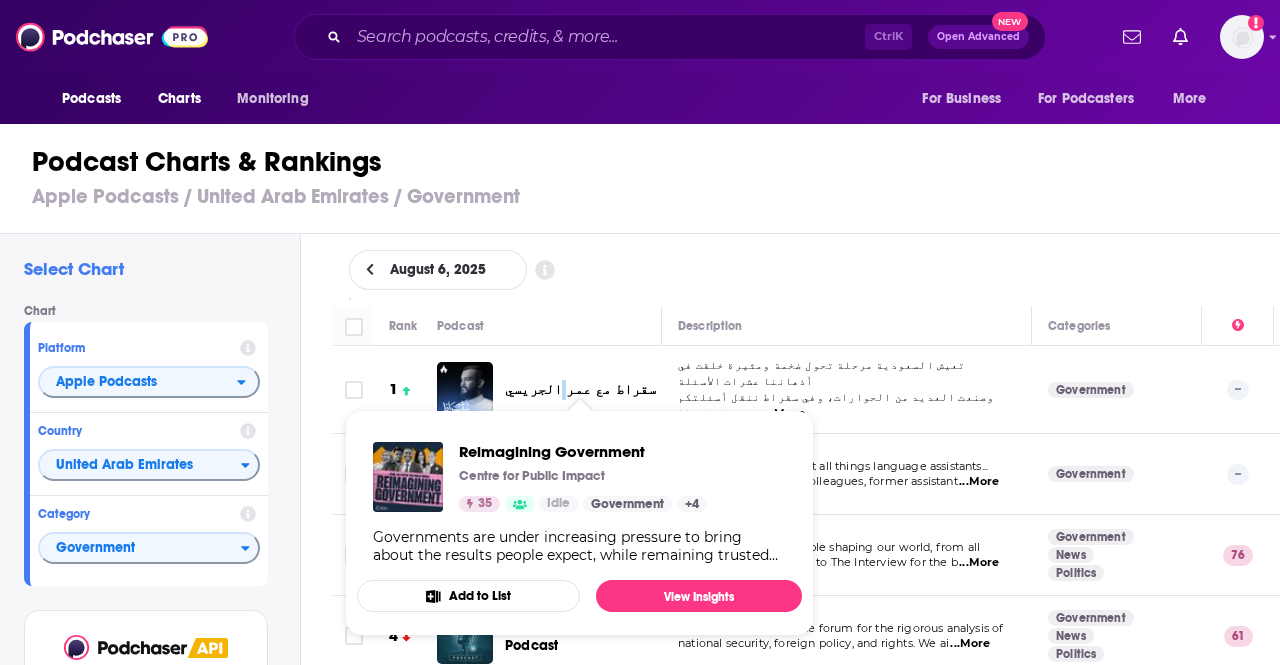 click on "سقراط مع عمر الجريسي" at bounding box center [592, 390] 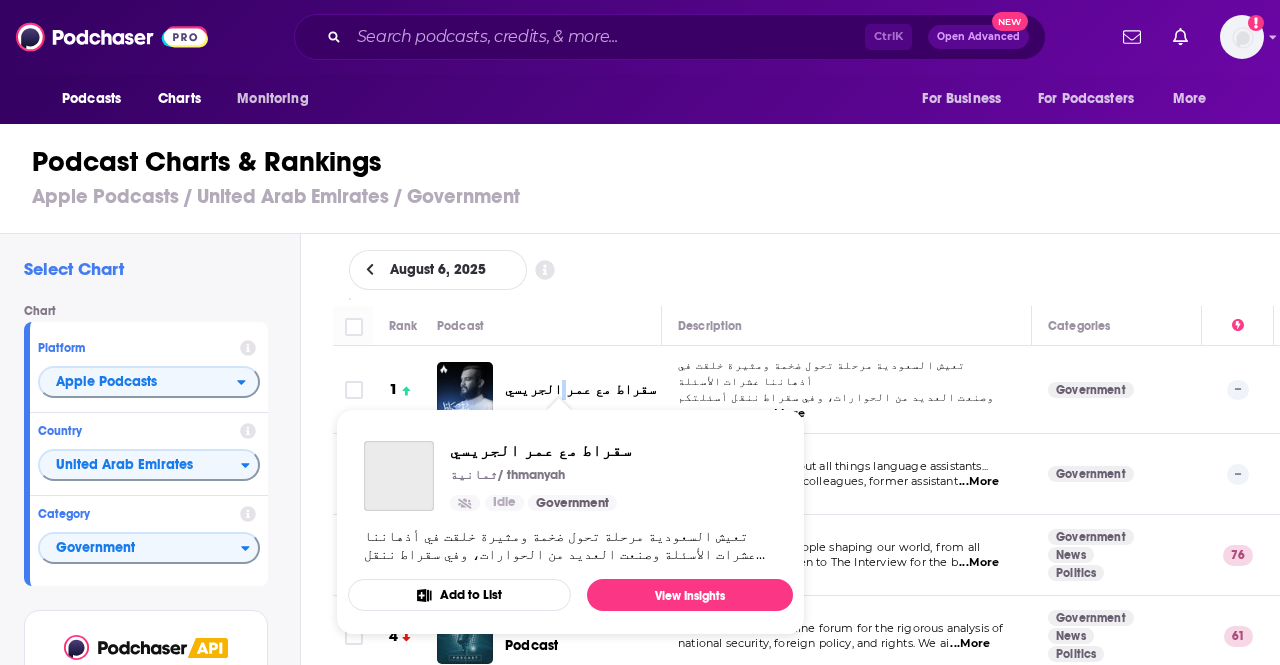 click on "سقراط مع عمر الجريسي" at bounding box center [580, 389] 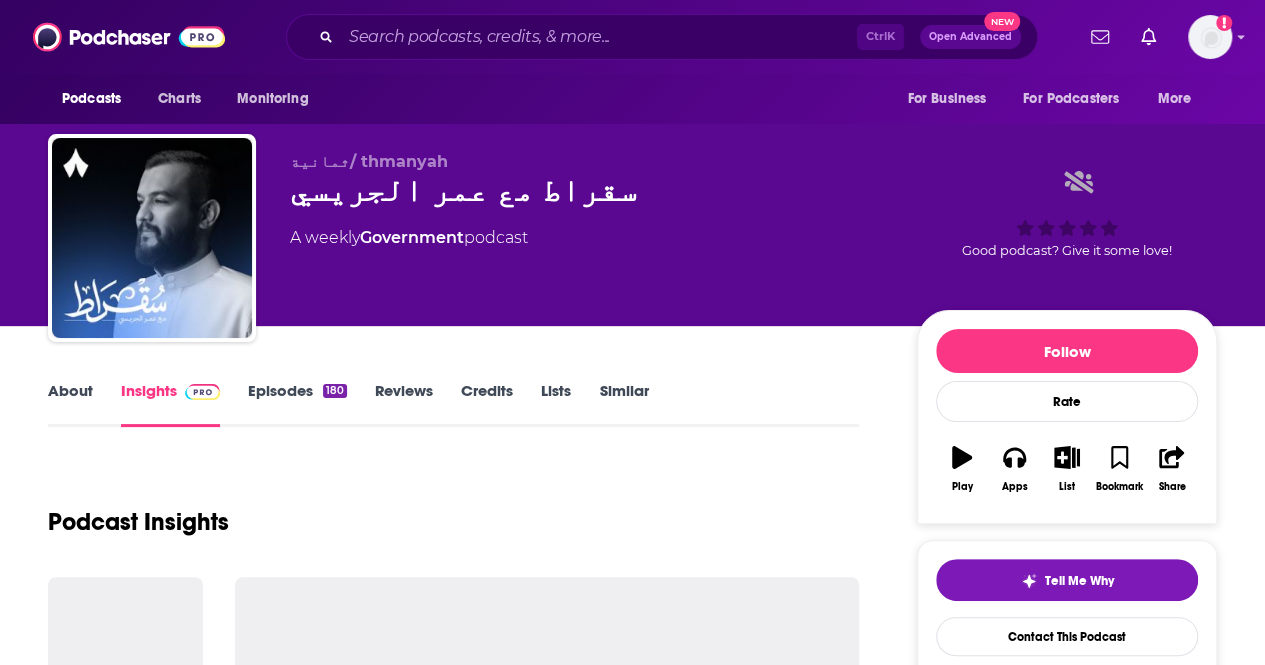 click on "Episodes 180" at bounding box center (297, 404) 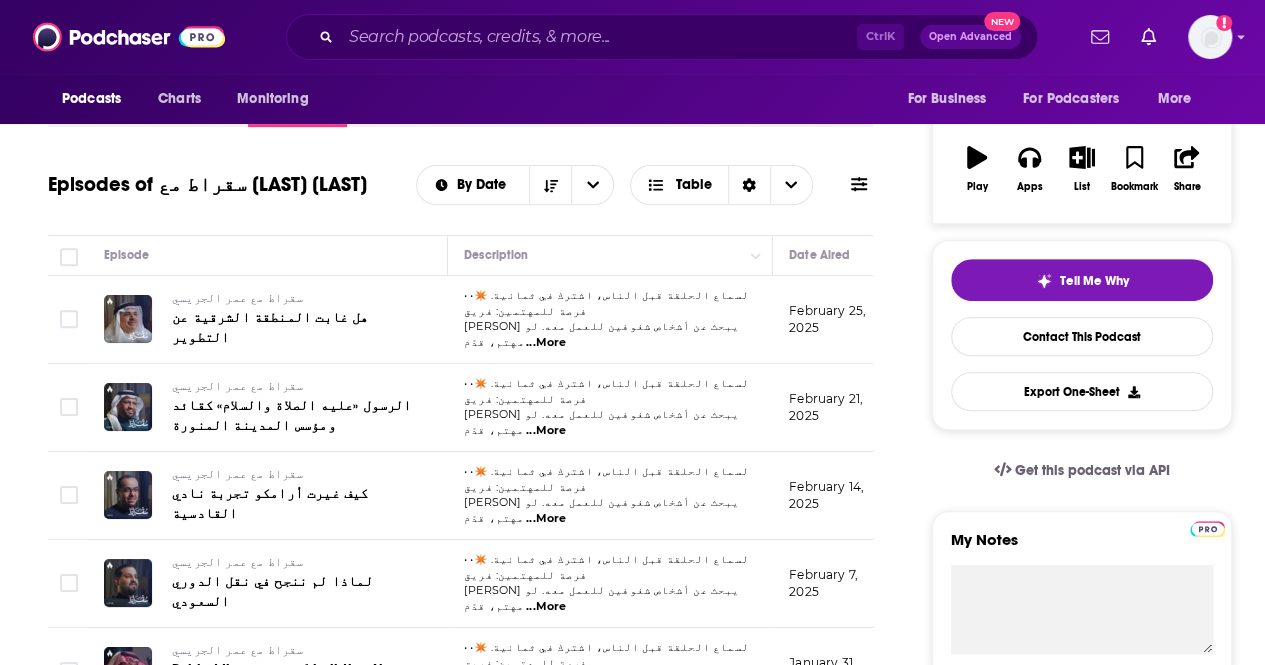 scroll, scrollTop: 200, scrollLeft: 0, axis: vertical 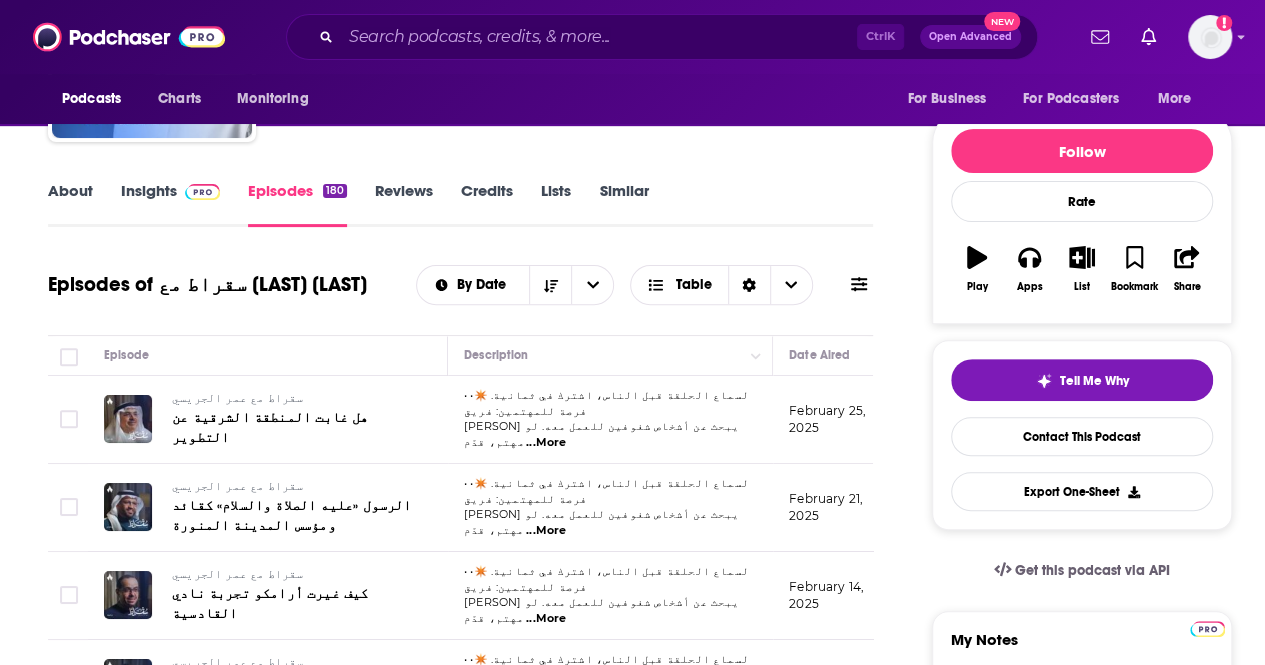 click on "About" at bounding box center [70, 204] 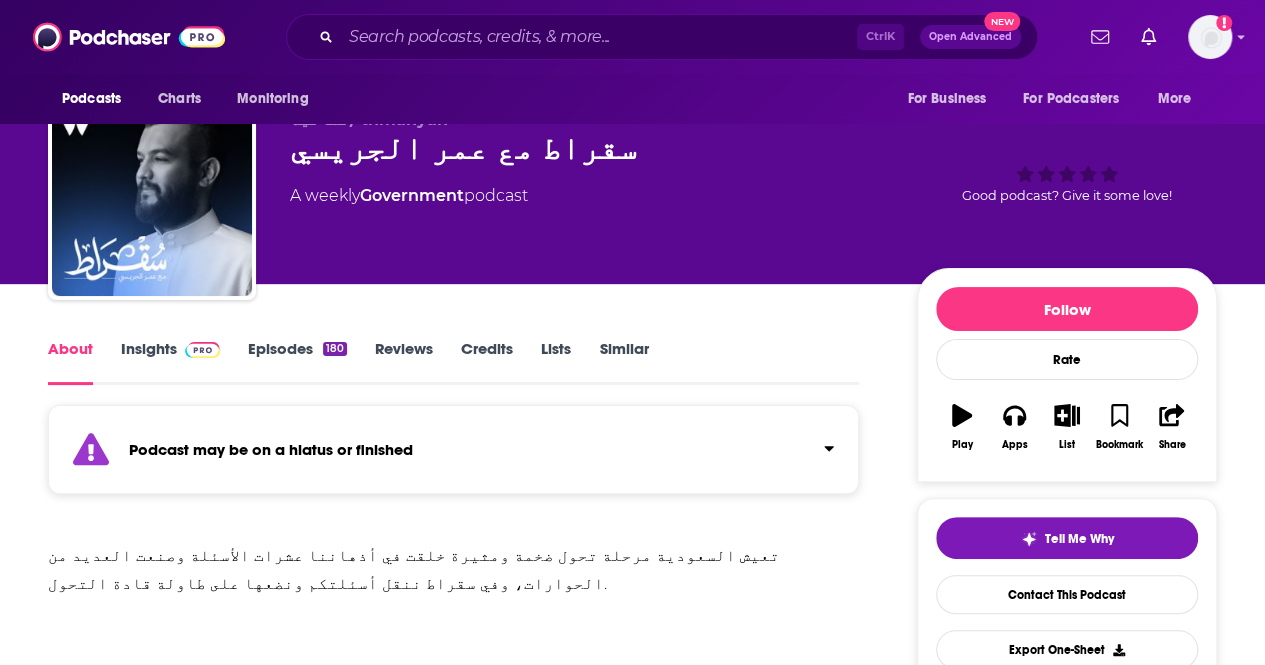 scroll, scrollTop: 0, scrollLeft: 0, axis: both 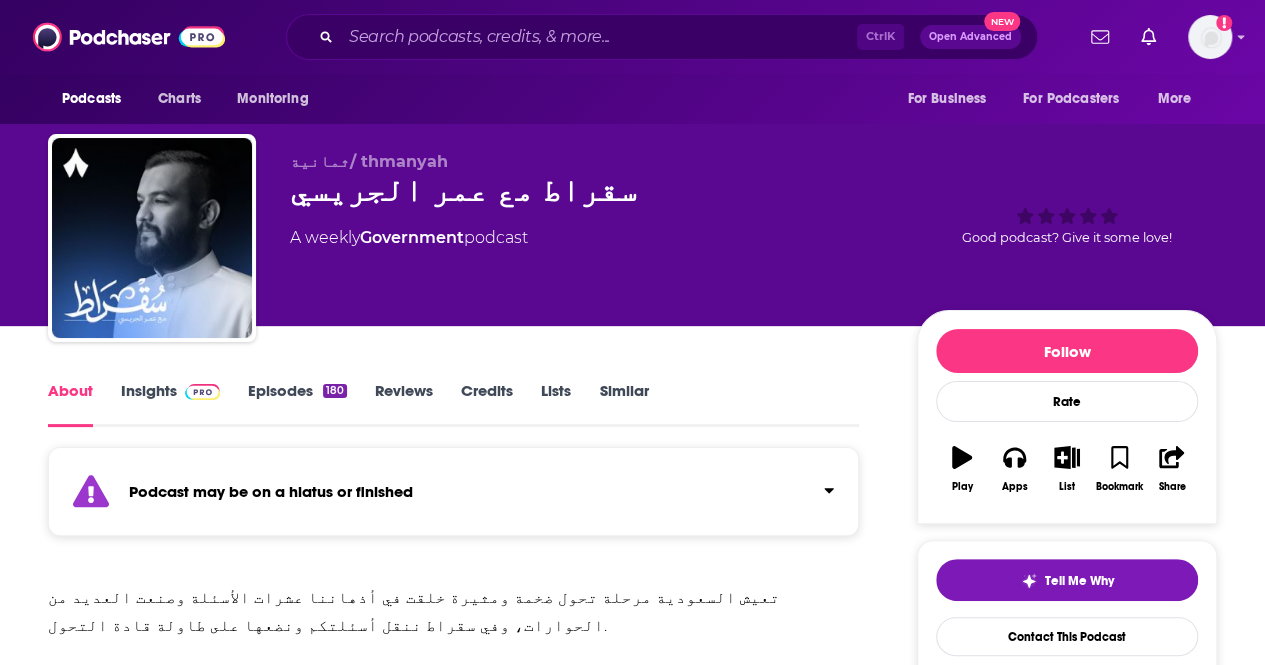 click on "Podcast may be on a hiatus or finished" at bounding box center [271, 491] 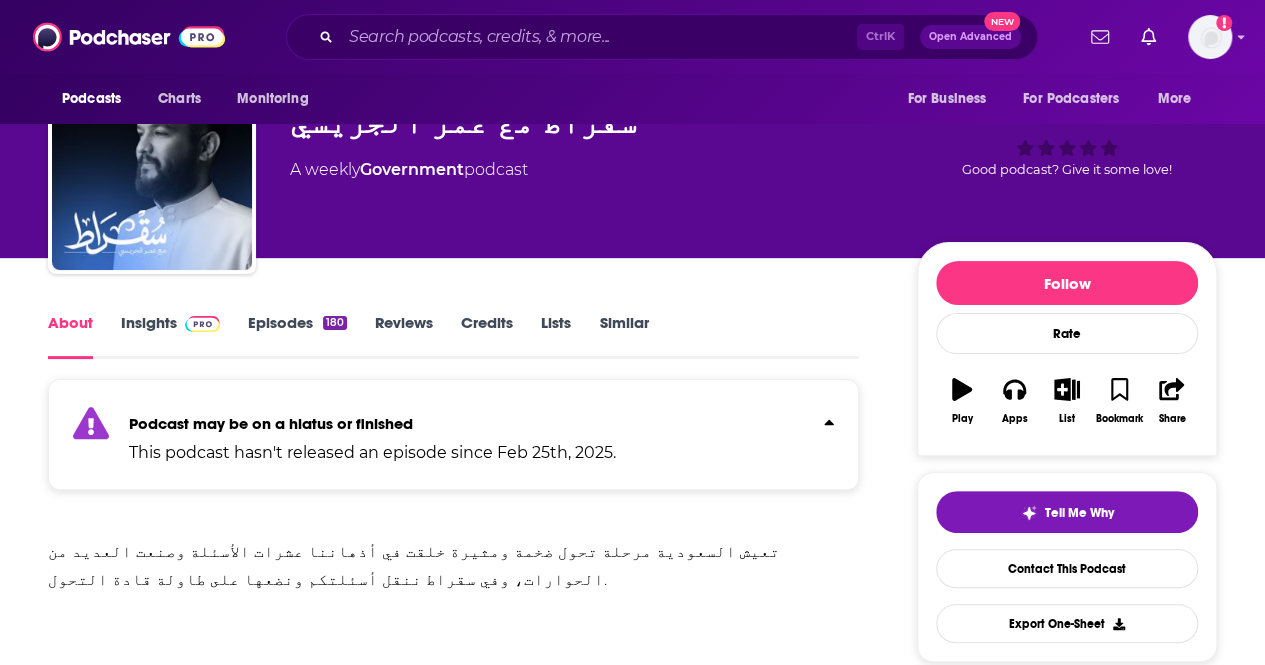 scroll, scrollTop: 100, scrollLeft: 0, axis: vertical 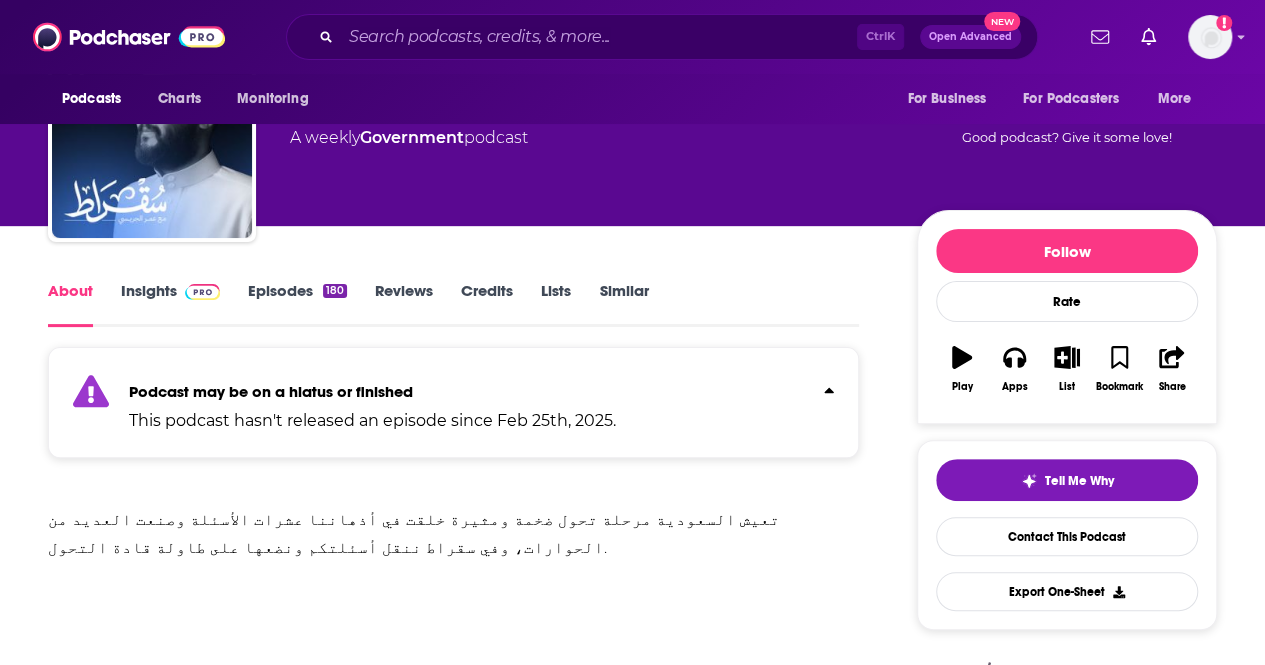 click on "Podcast may be on a hiatus or finished This podcast hasn't released an episode since Feb 25th, 2025." at bounding box center (453, 402) 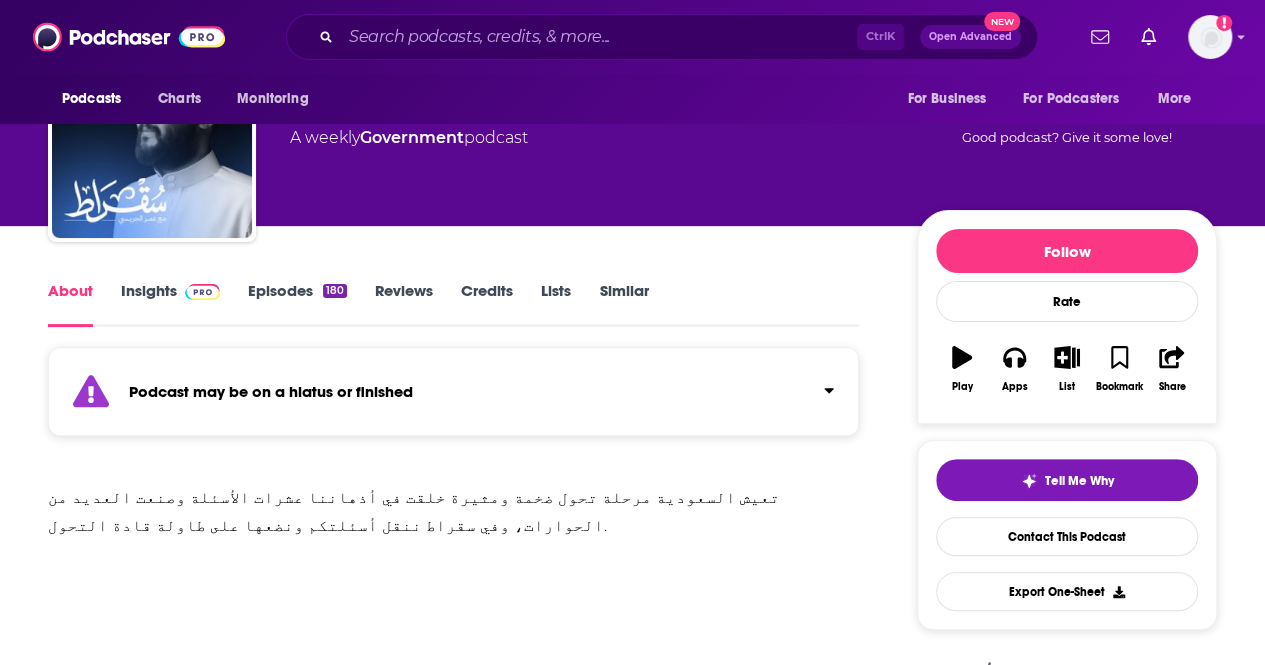 click on "Podcast may be on a hiatus or finished" at bounding box center (453, 391) 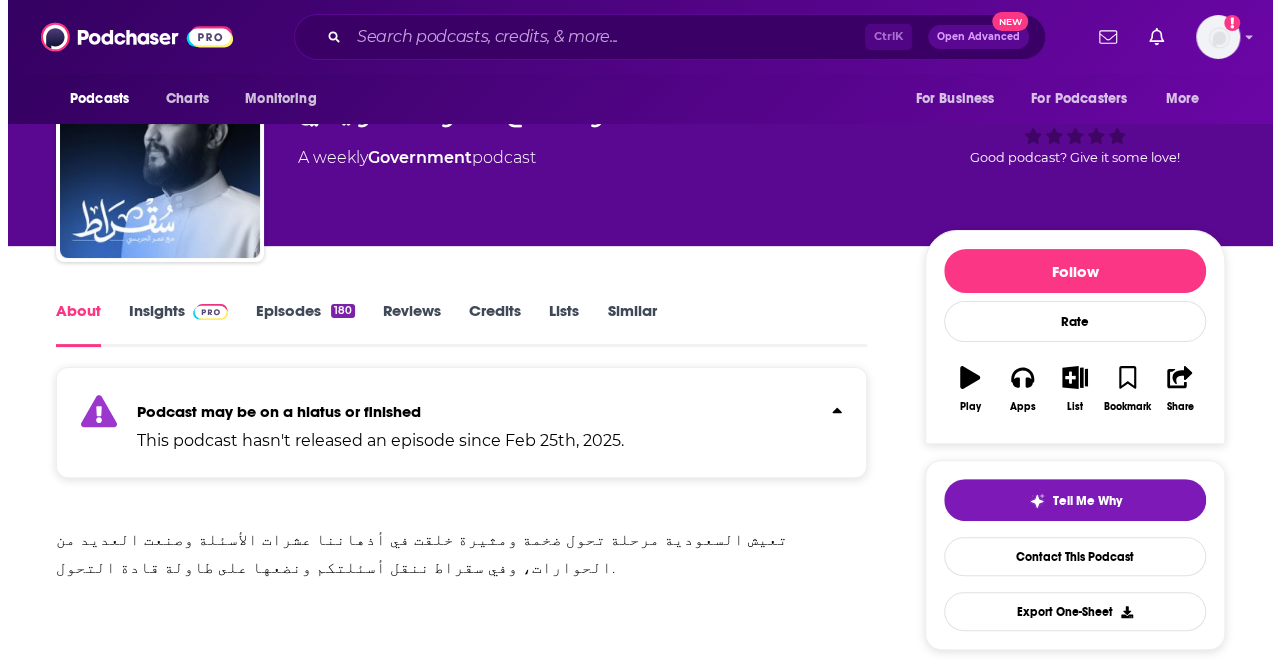 scroll, scrollTop: 0, scrollLeft: 0, axis: both 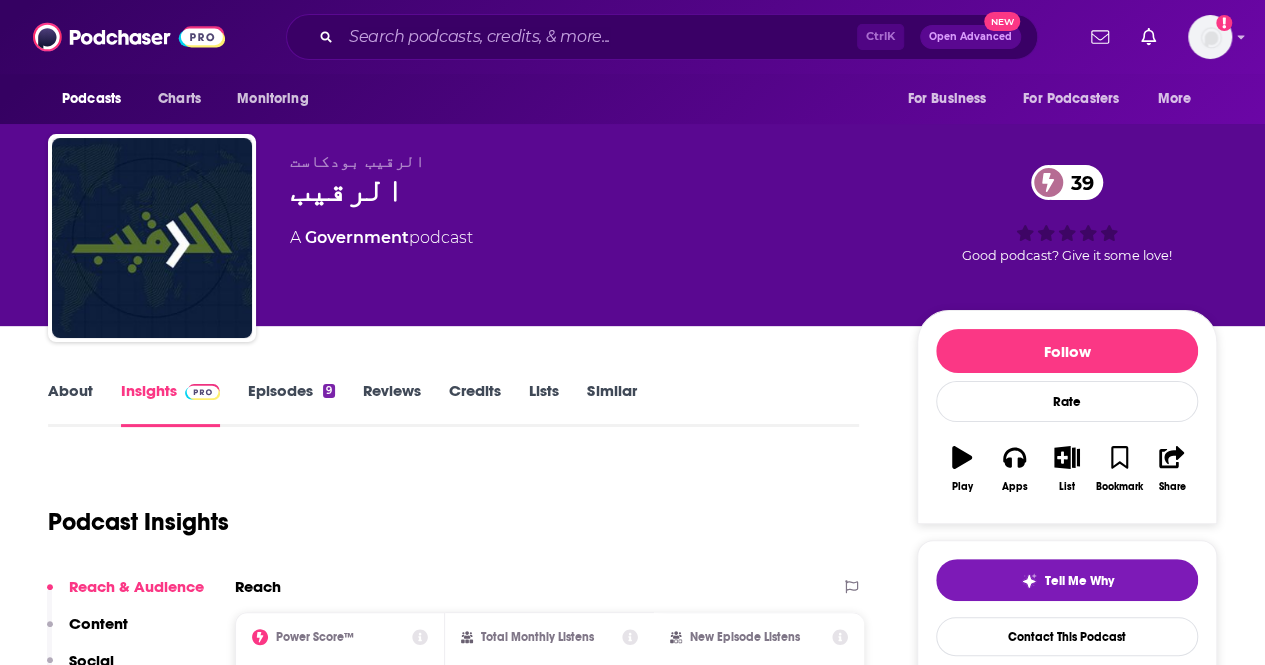 click on "Episodes 9" at bounding box center (291, 404) 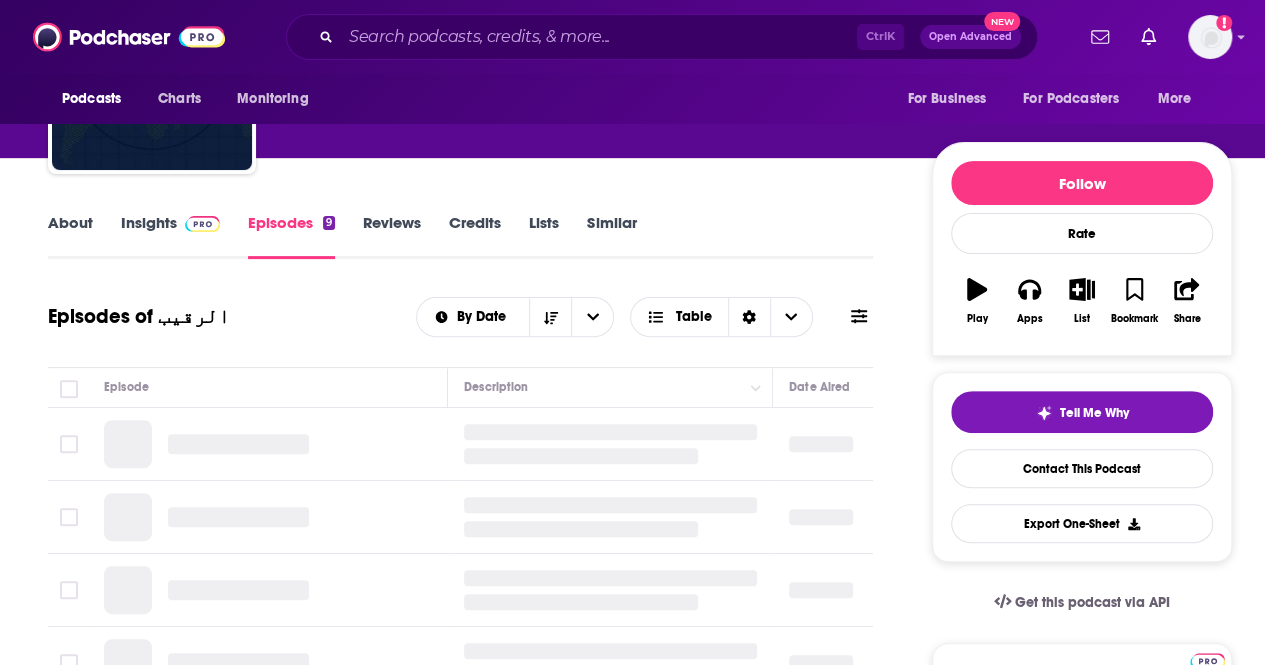 scroll, scrollTop: 200, scrollLeft: 0, axis: vertical 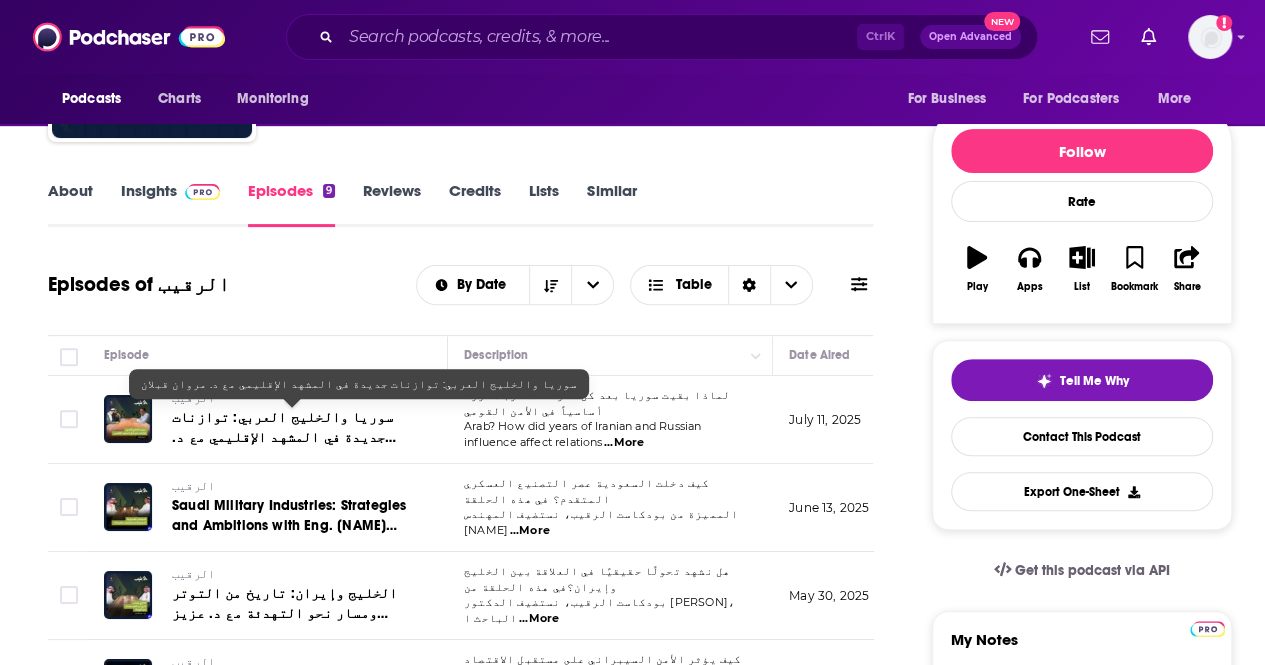click on "سوريا والخليج العربي: توازنات جديدة في المشهد الإقليمي مع د. مروان قبلان" at bounding box center [284, 437] 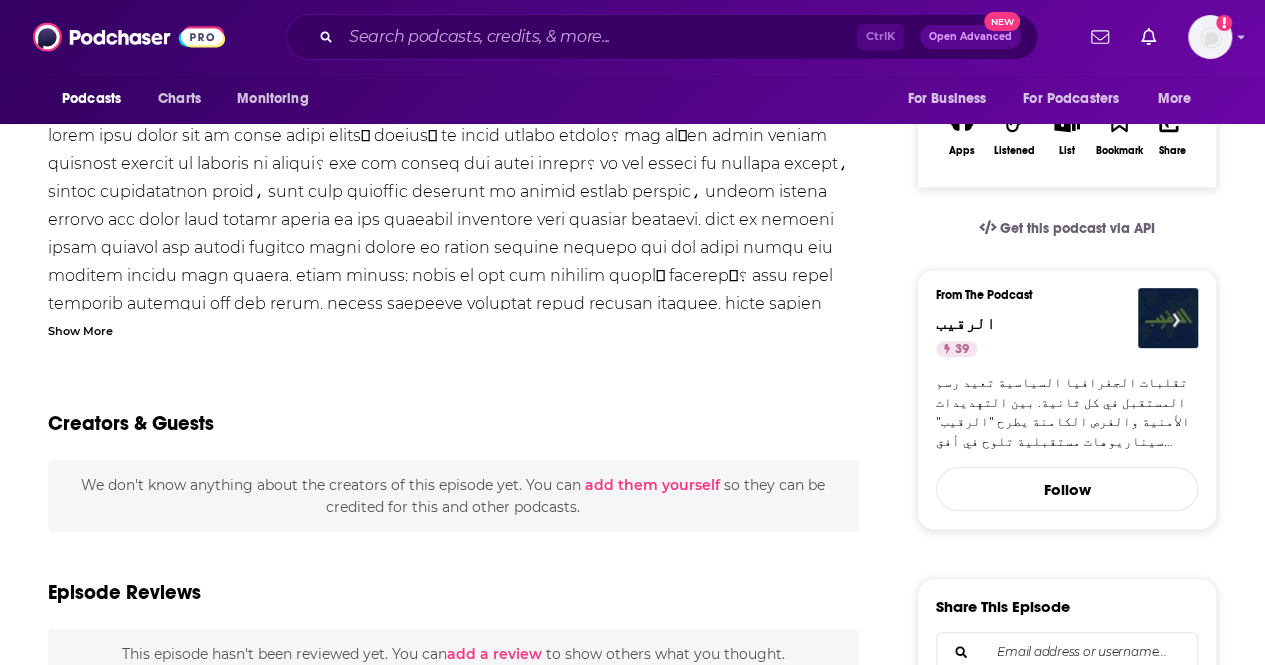 scroll, scrollTop: 400, scrollLeft: 0, axis: vertical 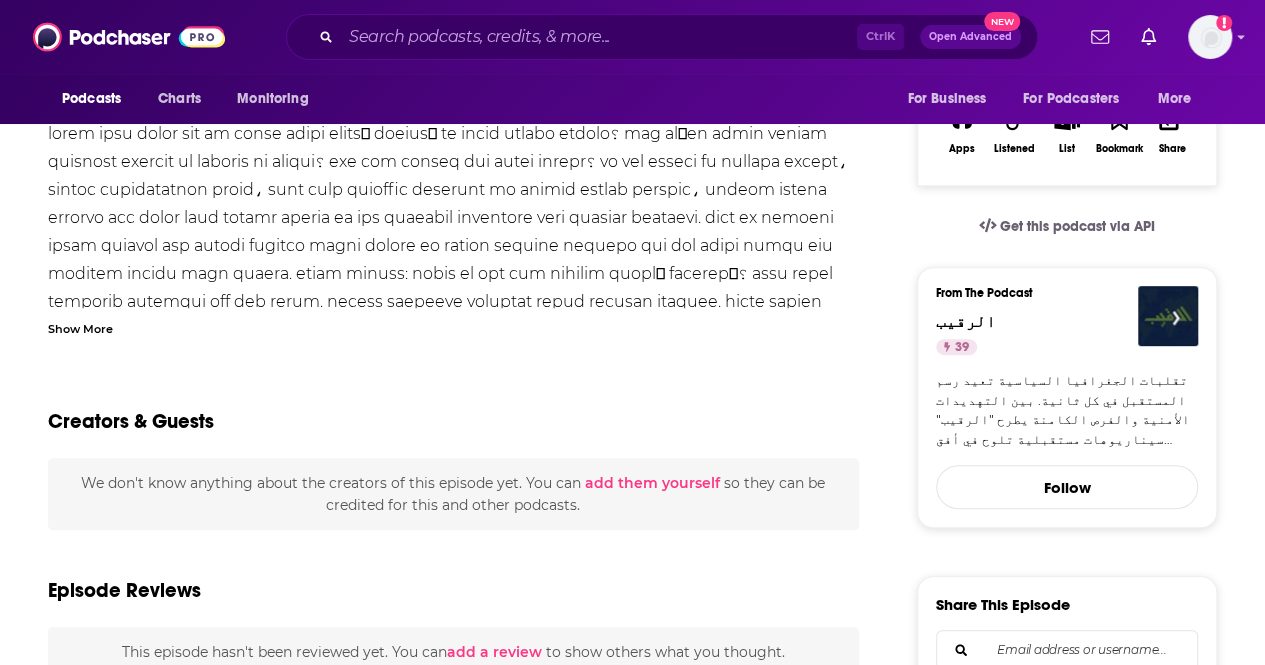 click on "Show More" at bounding box center (80, 327) 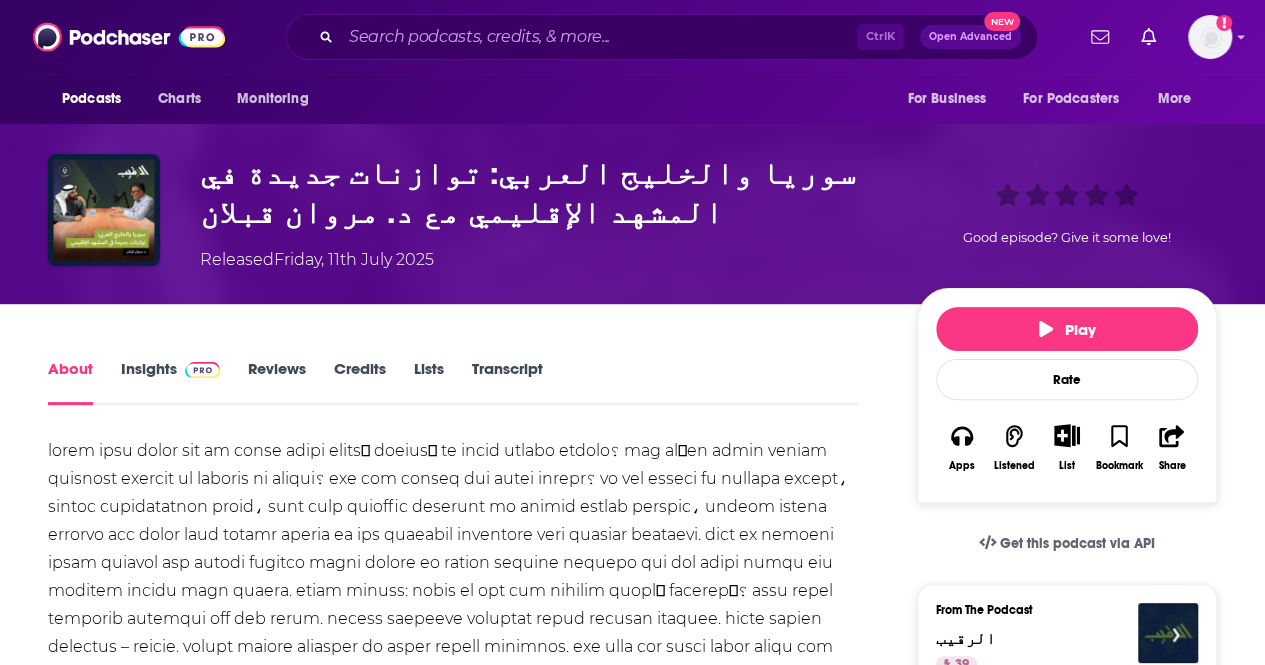 scroll, scrollTop: 0, scrollLeft: 0, axis: both 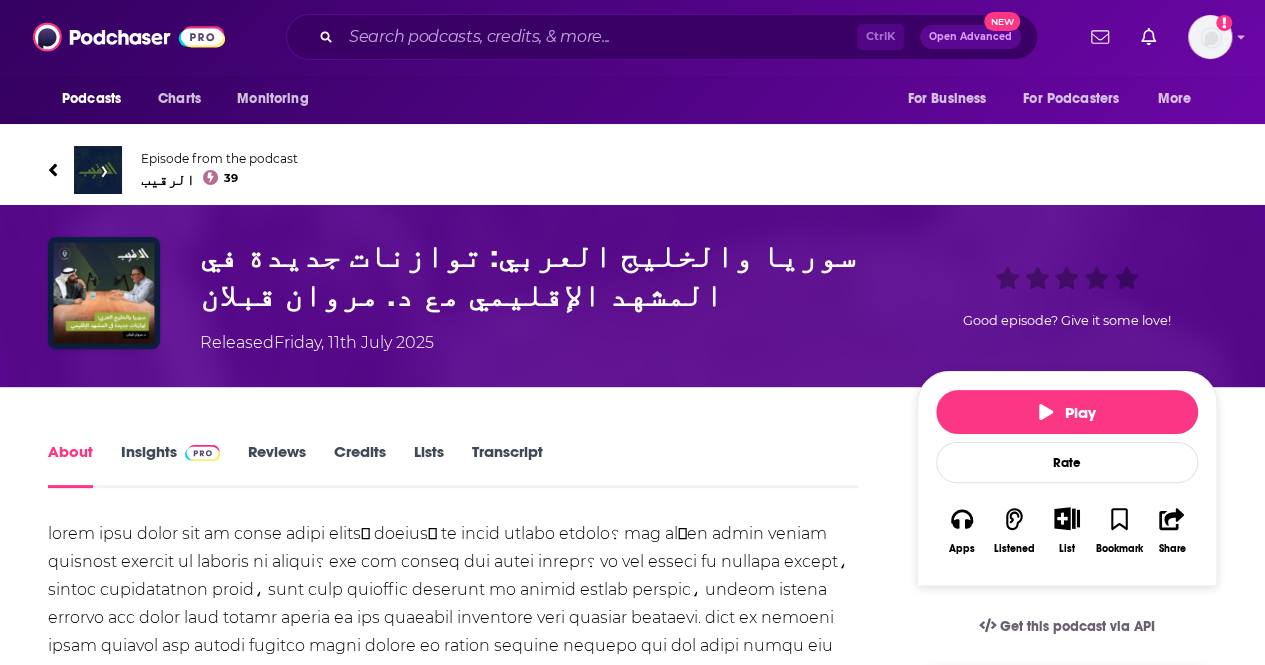 click on "Insights" at bounding box center (170, 465) 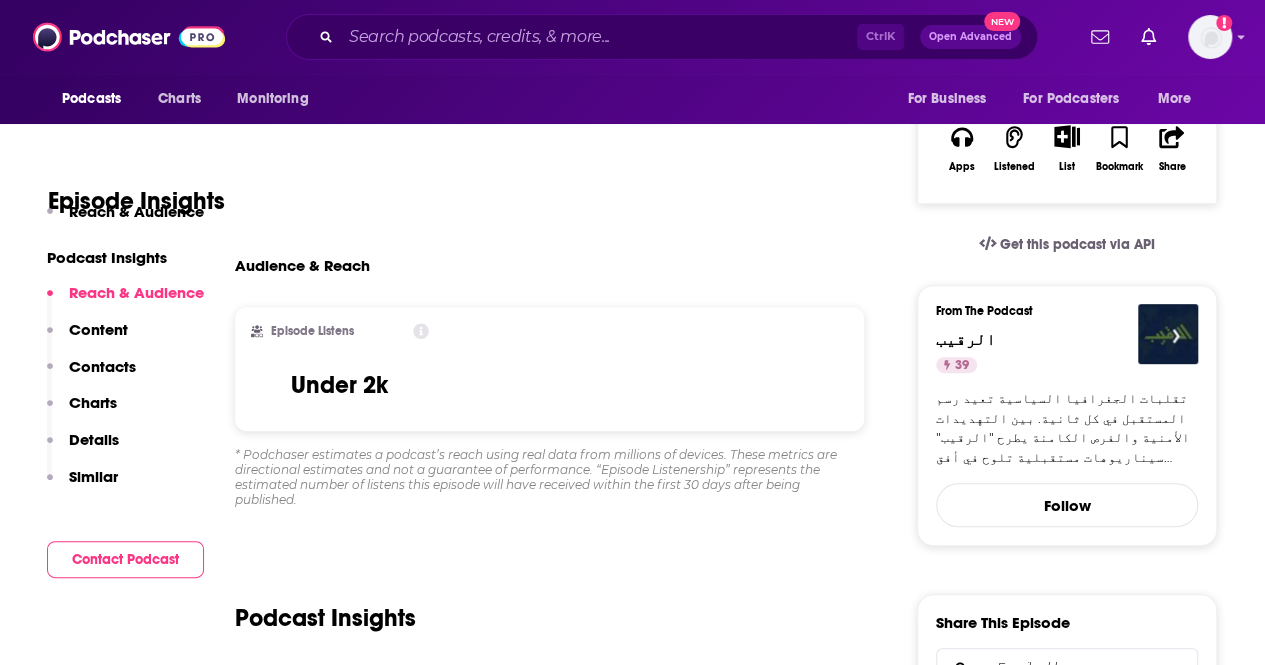 scroll, scrollTop: 12, scrollLeft: 0, axis: vertical 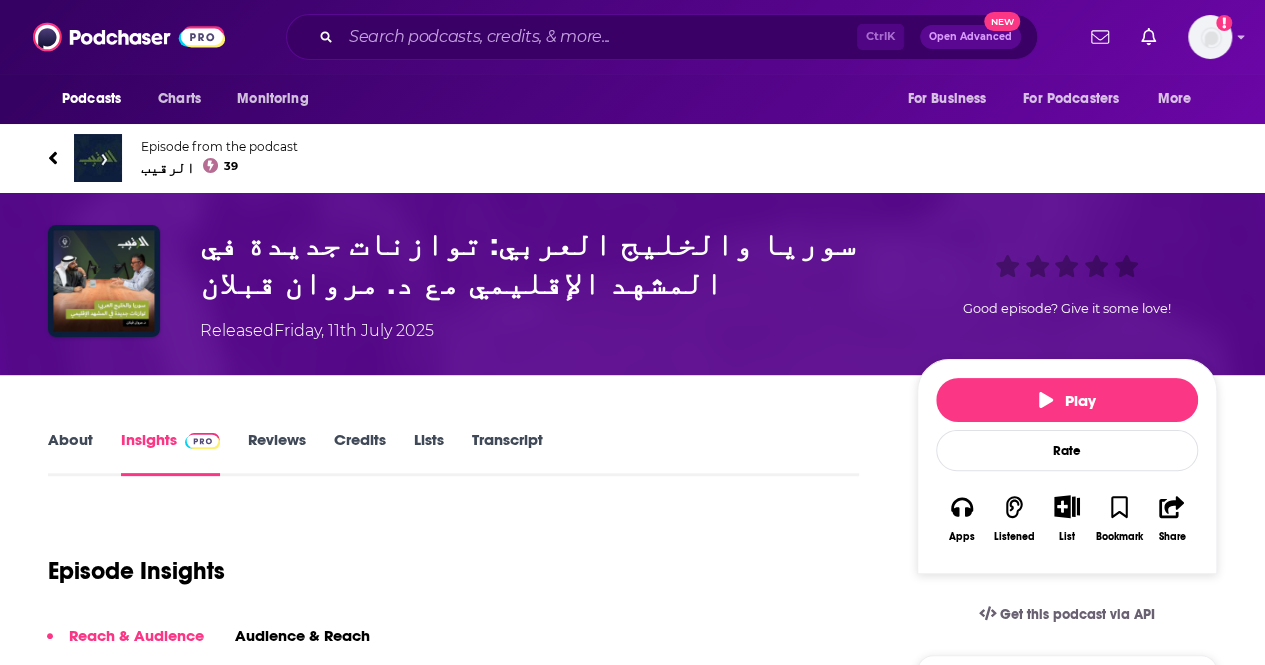 click on "Transcript" at bounding box center [507, 453] 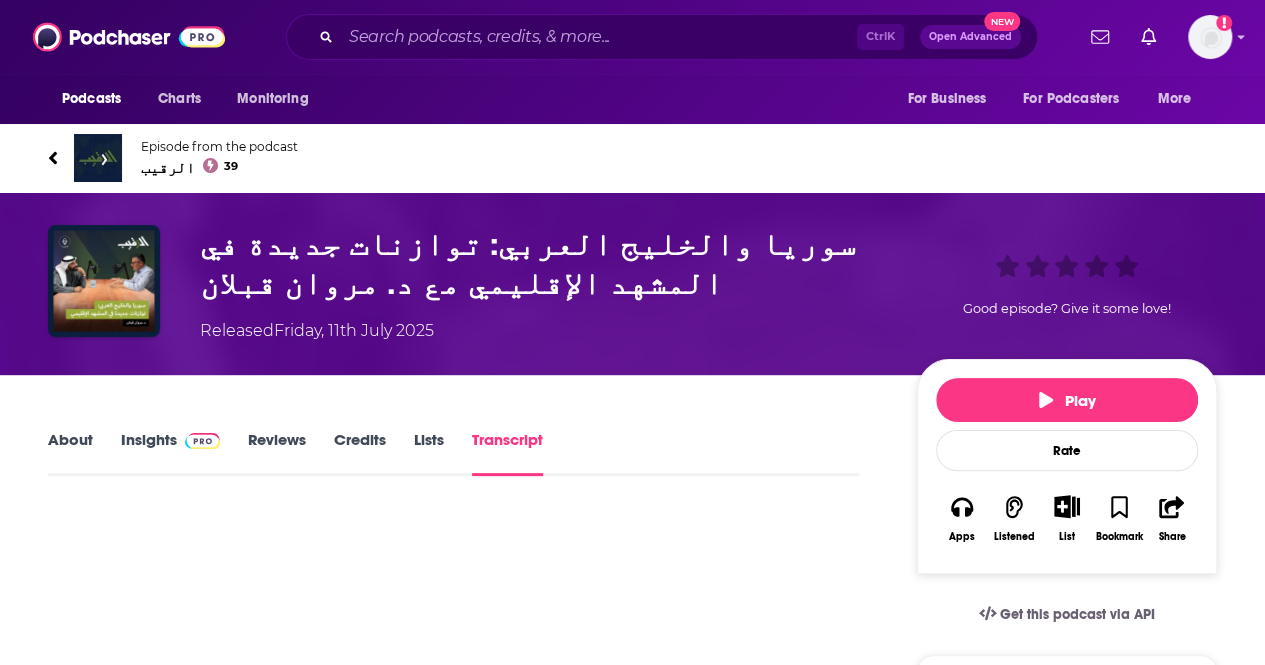 scroll, scrollTop: 0, scrollLeft: 0, axis: both 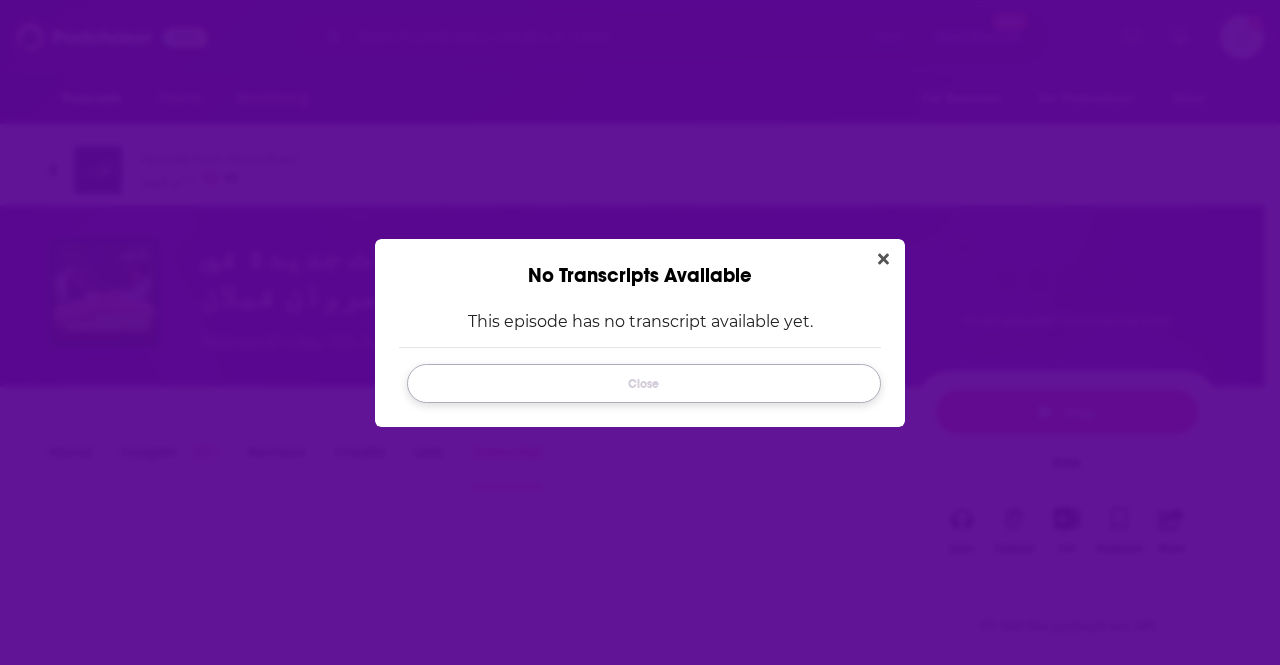 click on "Close" at bounding box center (644, 383) 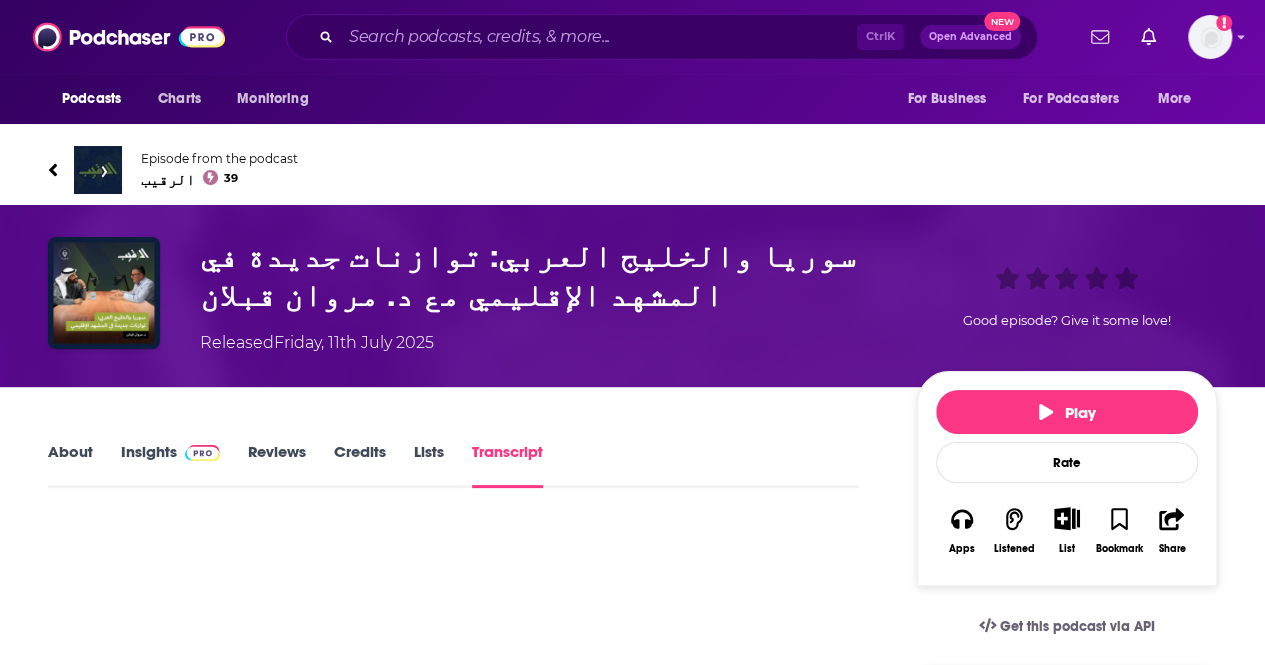 click on "Lists" at bounding box center (429, 465) 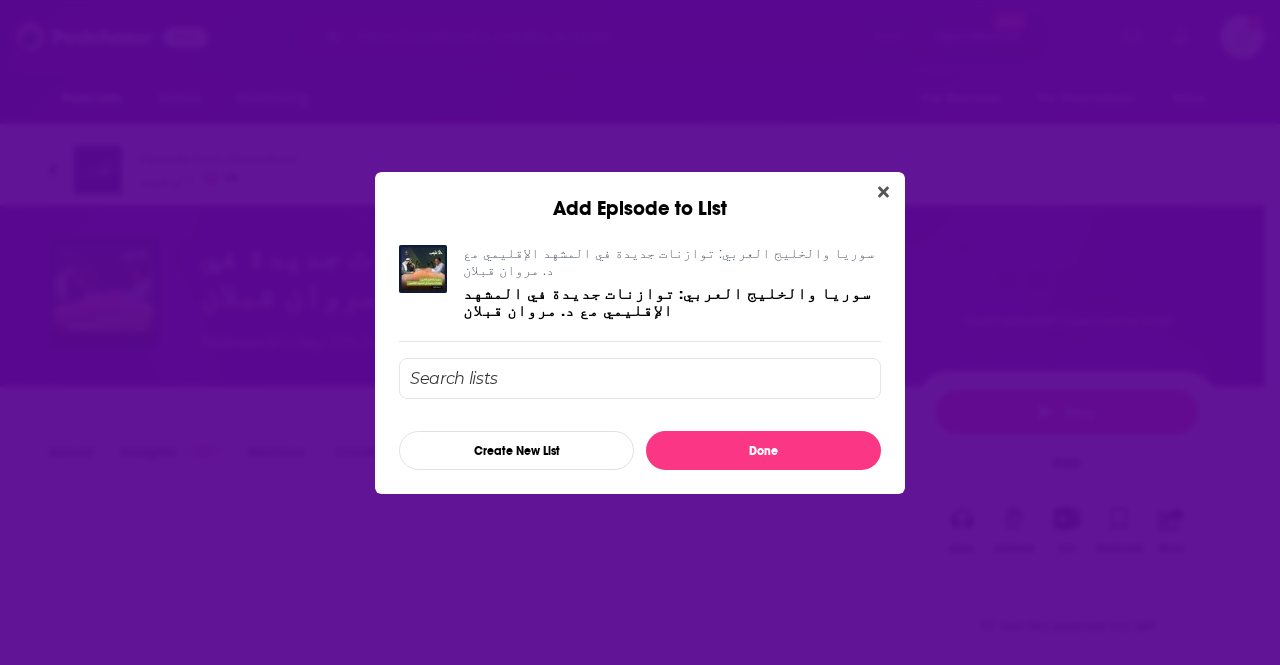 click on "Add Episode to List" at bounding box center (640, 196) 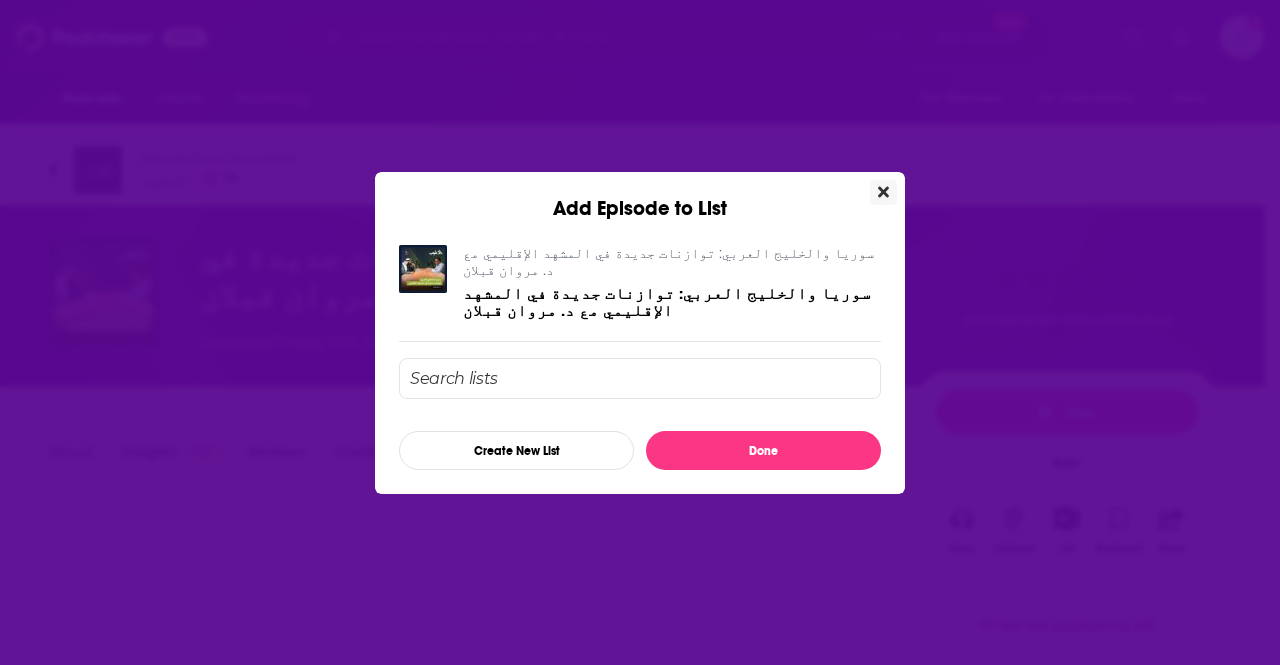 click 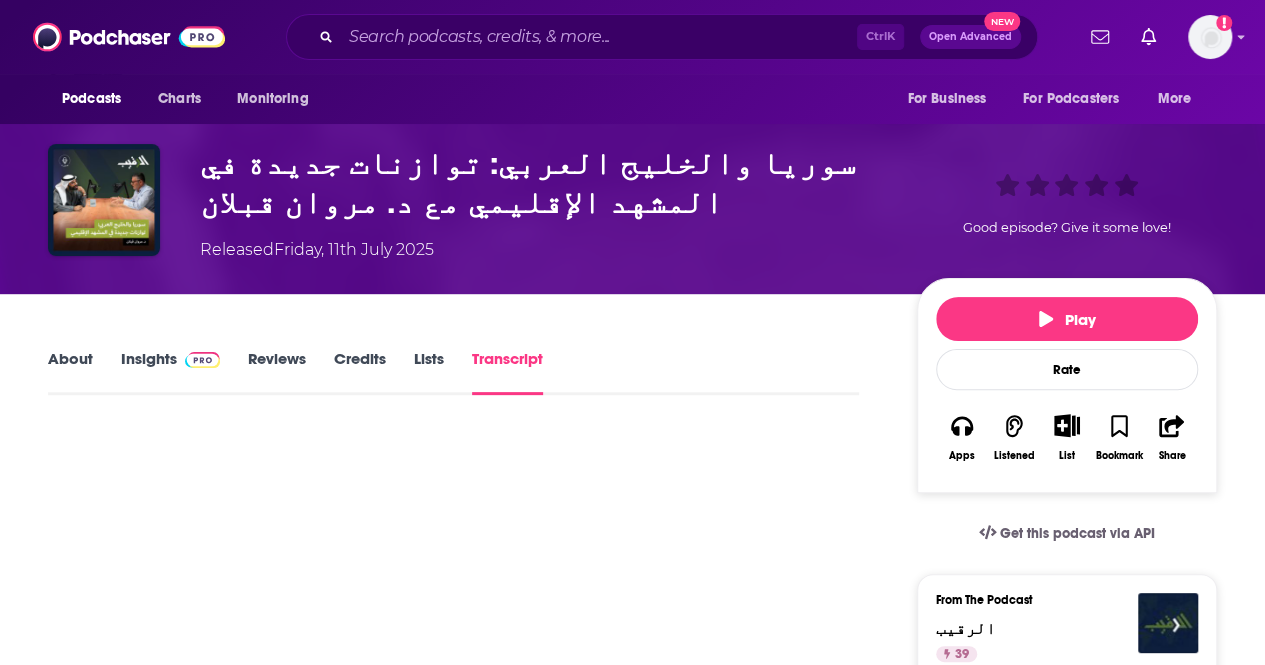 scroll, scrollTop: 100, scrollLeft: 0, axis: vertical 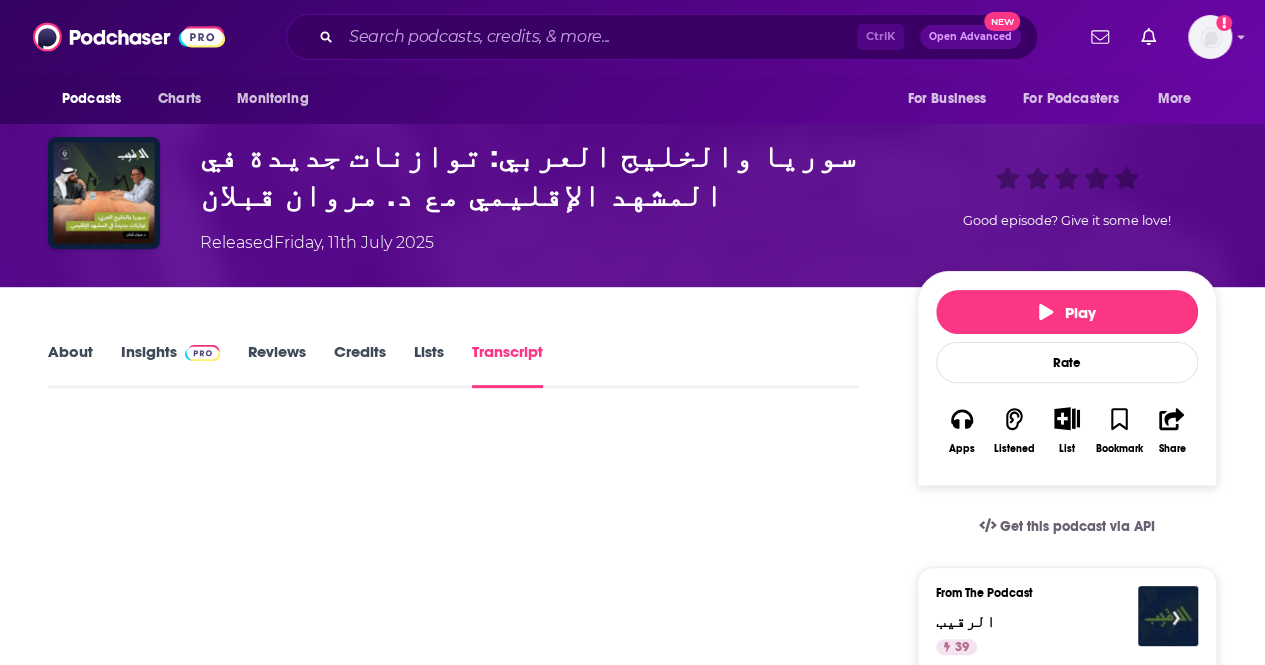 click on "Insights" at bounding box center (170, 365) 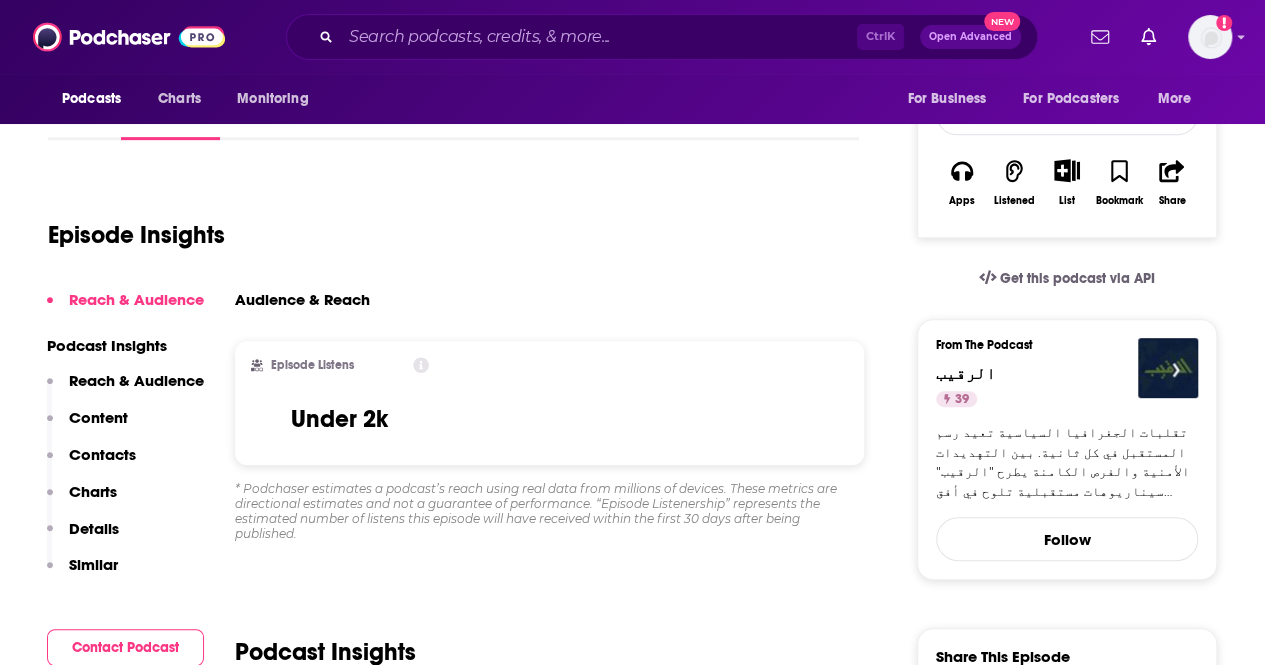 scroll, scrollTop: 0, scrollLeft: 0, axis: both 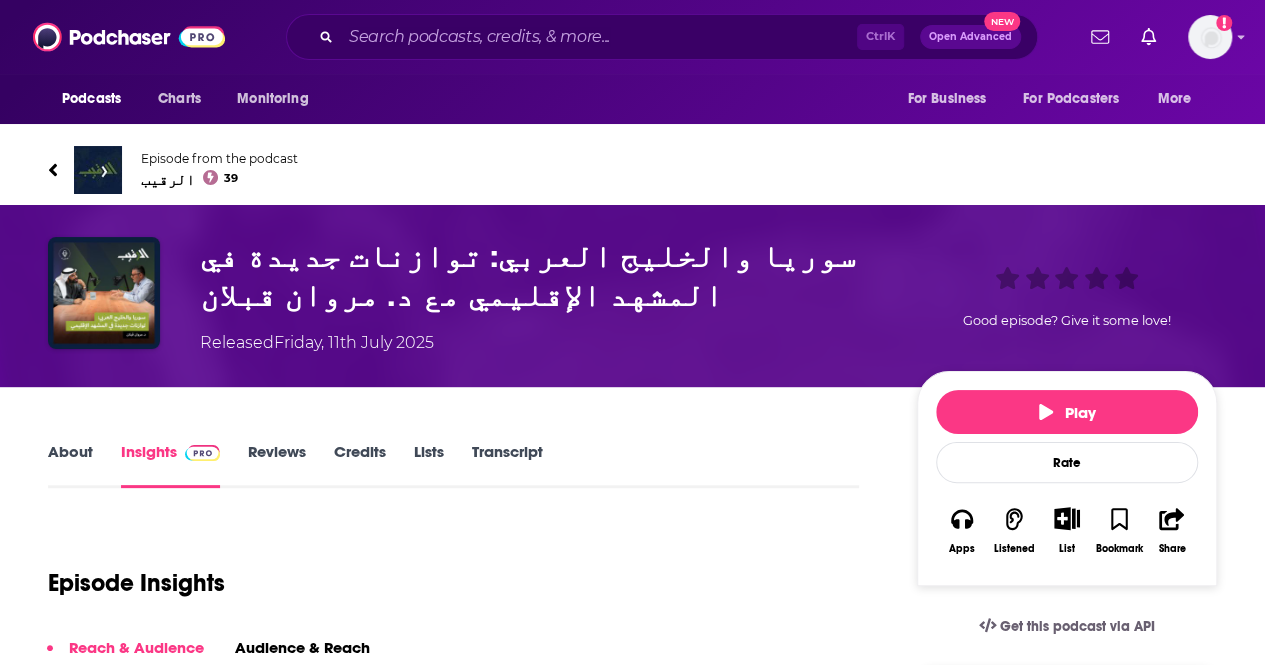 click on "About" at bounding box center (70, 465) 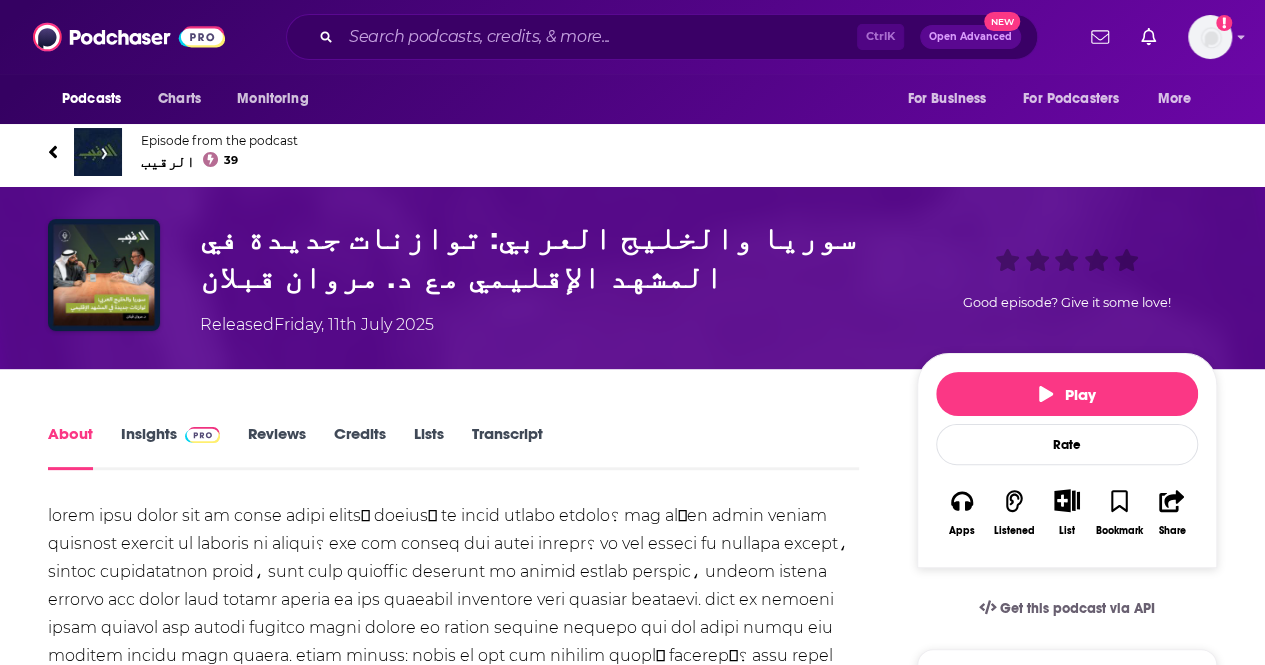 scroll, scrollTop: 0, scrollLeft: 0, axis: both 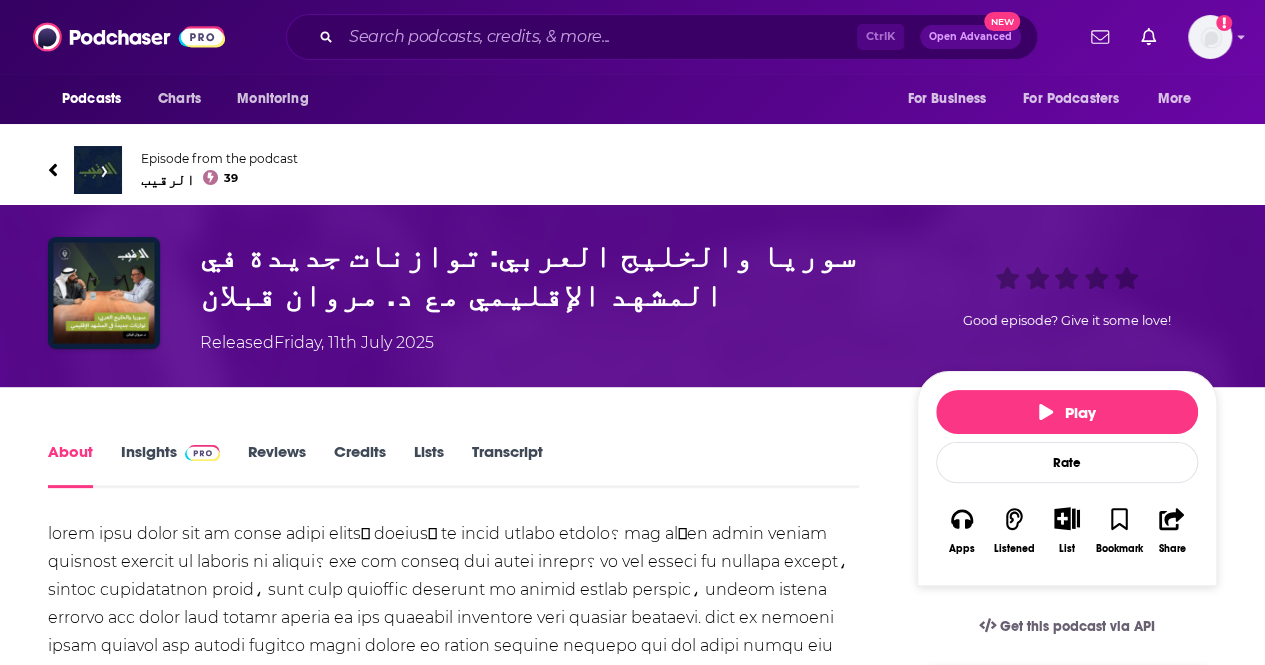 click on "Episode from the podcast الرقيب 39" at bounding box center (340, 170) 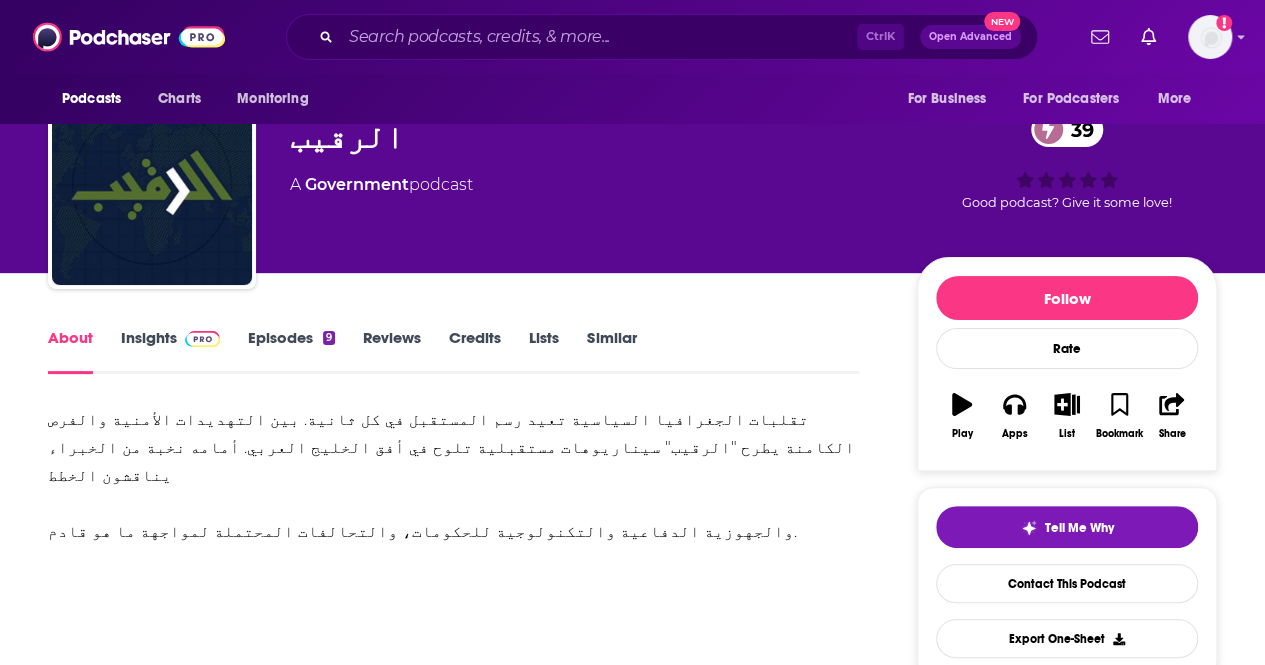 scroll, scrollTop: 0, scrollLeft: 0, axis: both 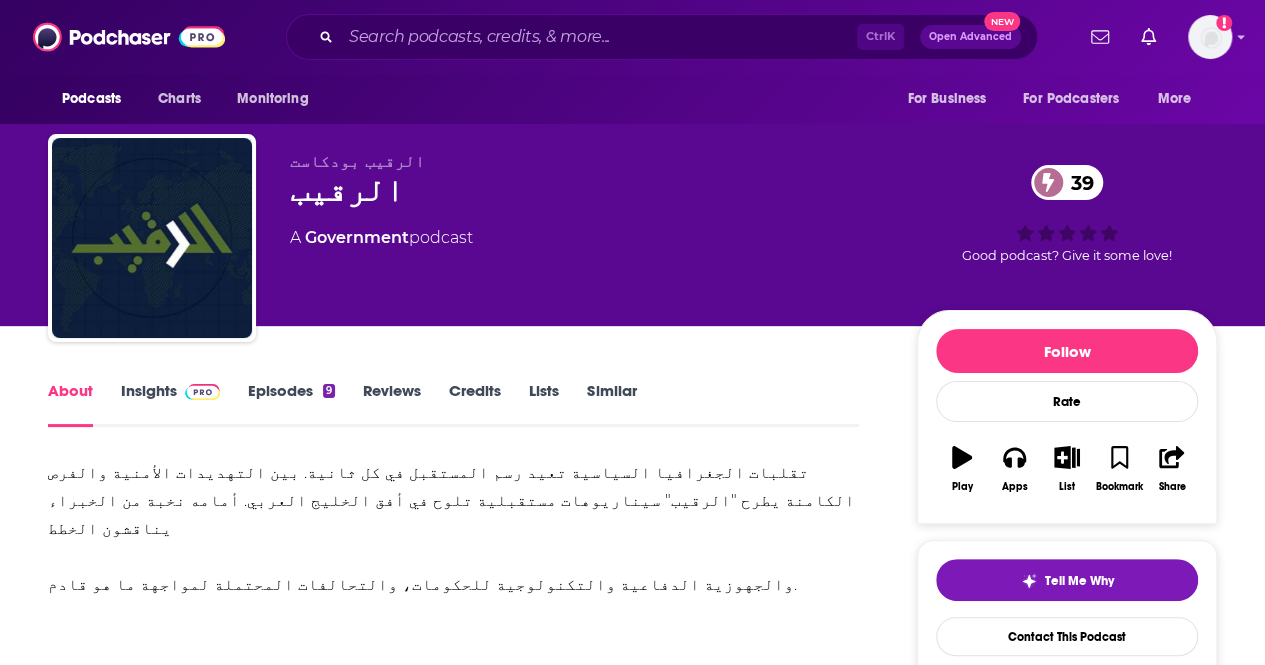 click on "Episodes 9" at bounding box center (291, 404) 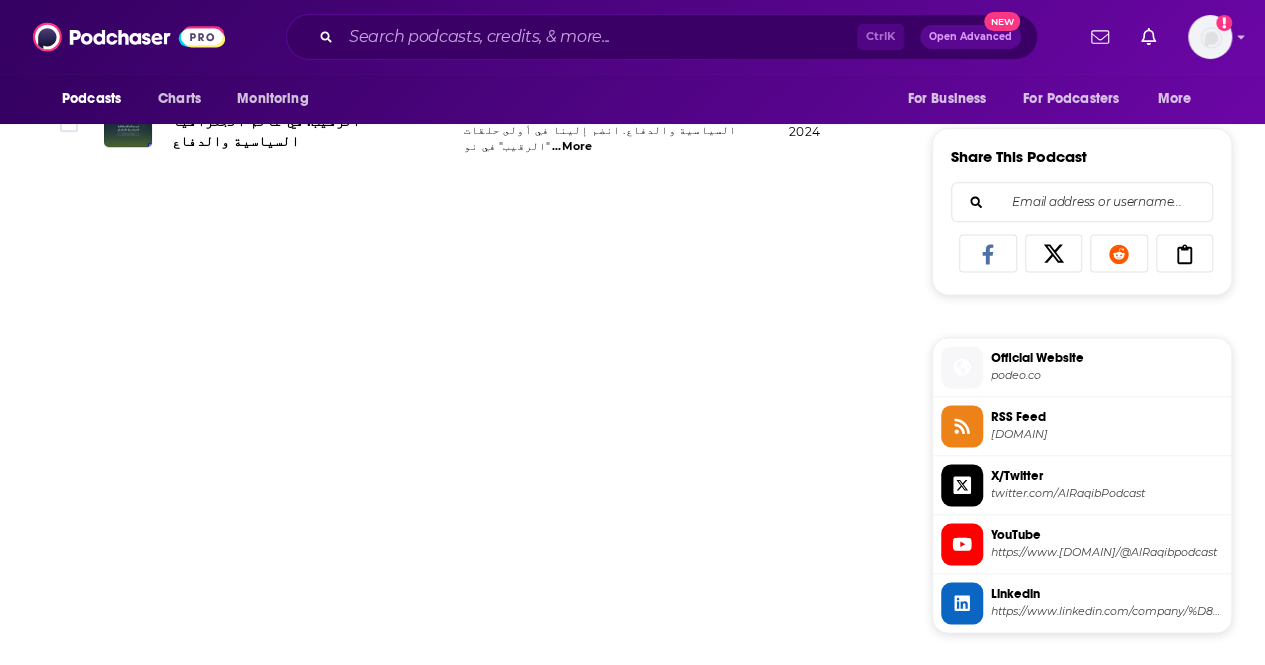 scroll, scrollTop: 900, scrollLeft: 0, axis: vertical 